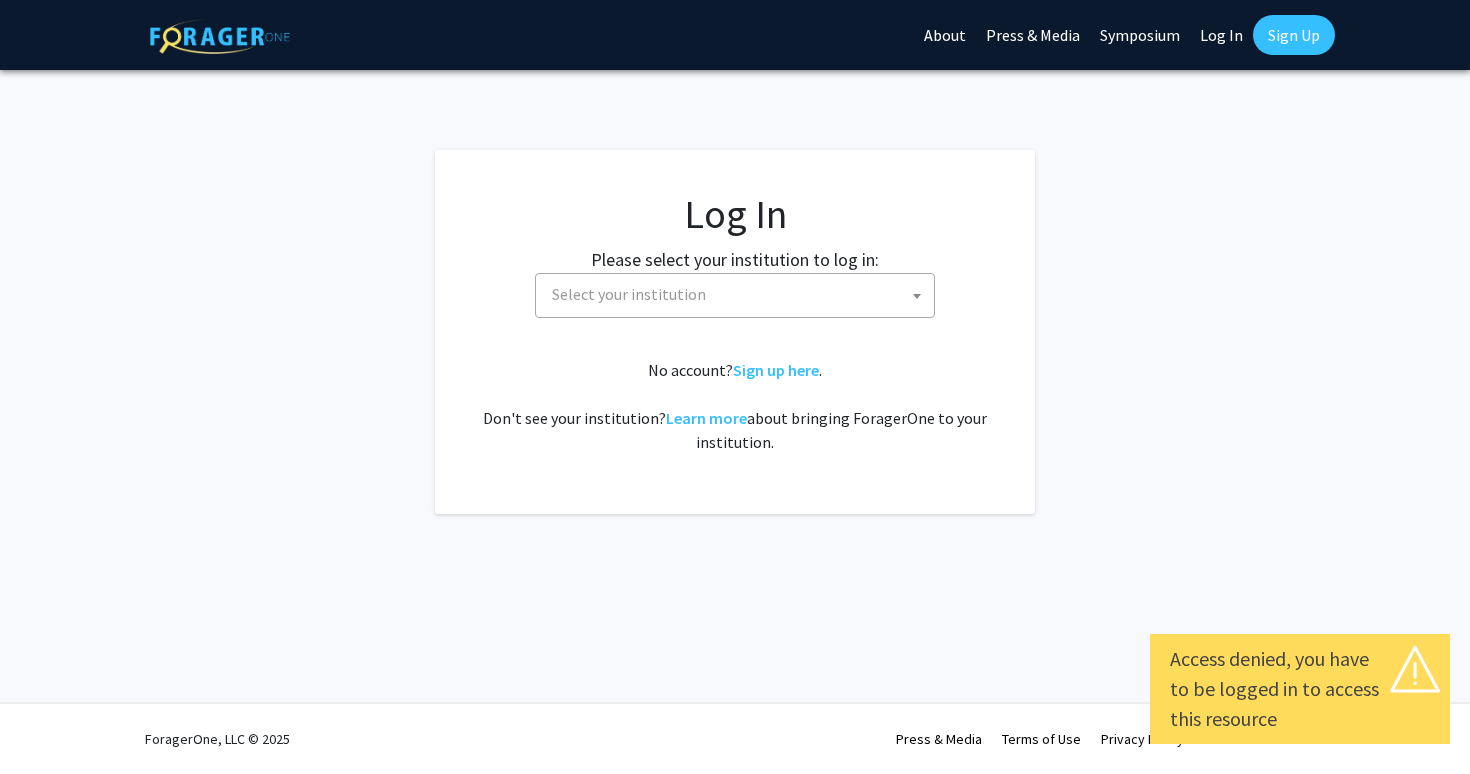 select 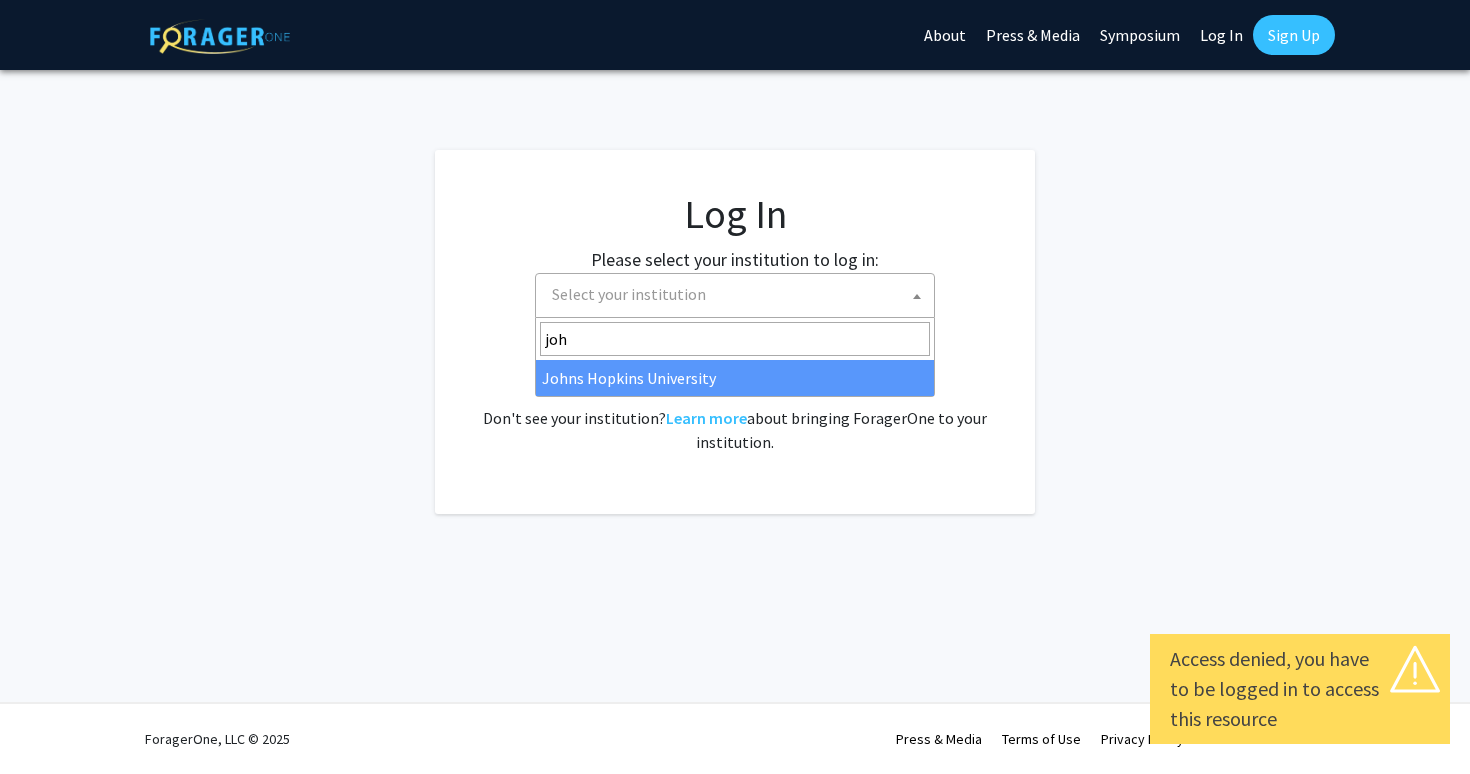 type on "joh" 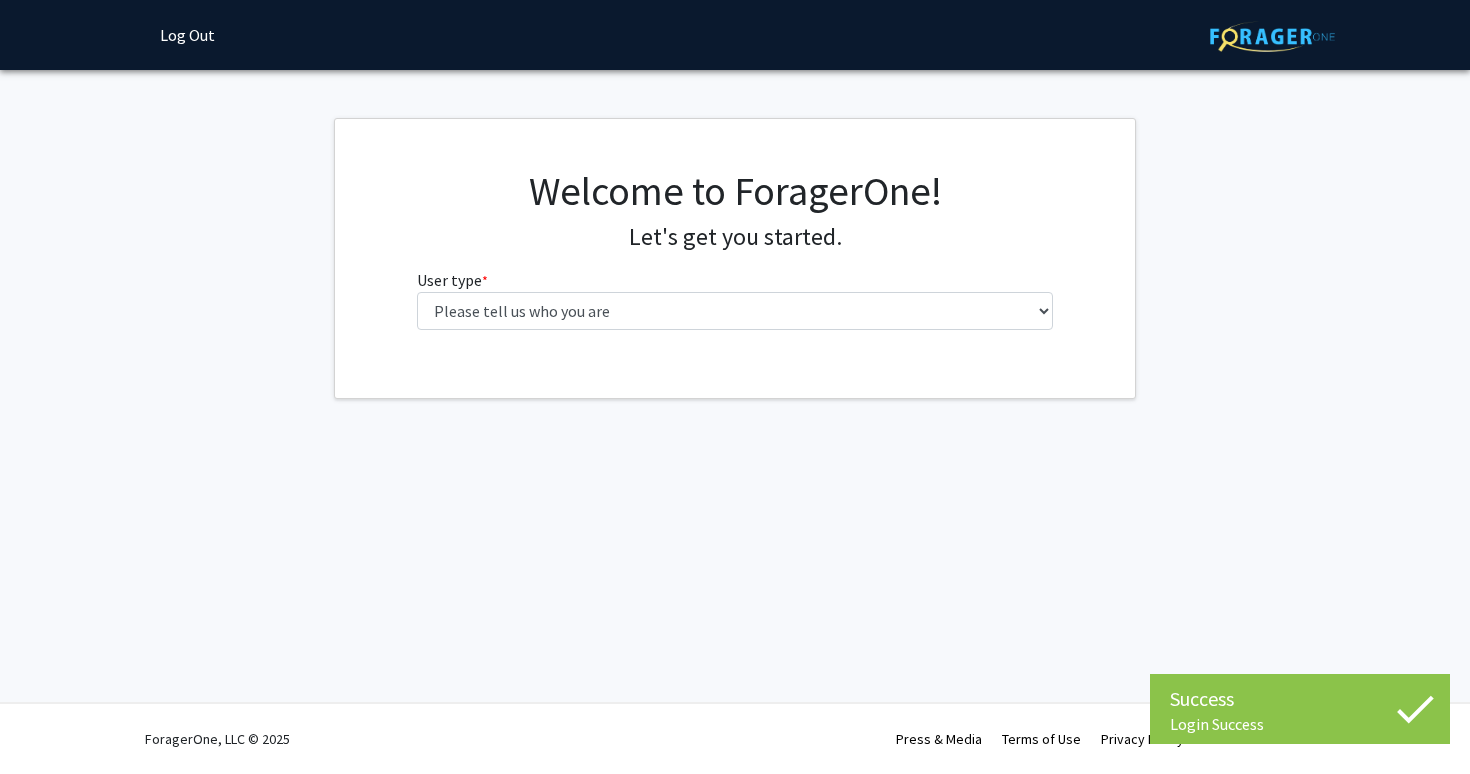 scroll, scrollTop: 0, scrollLeft: 0, axis: both 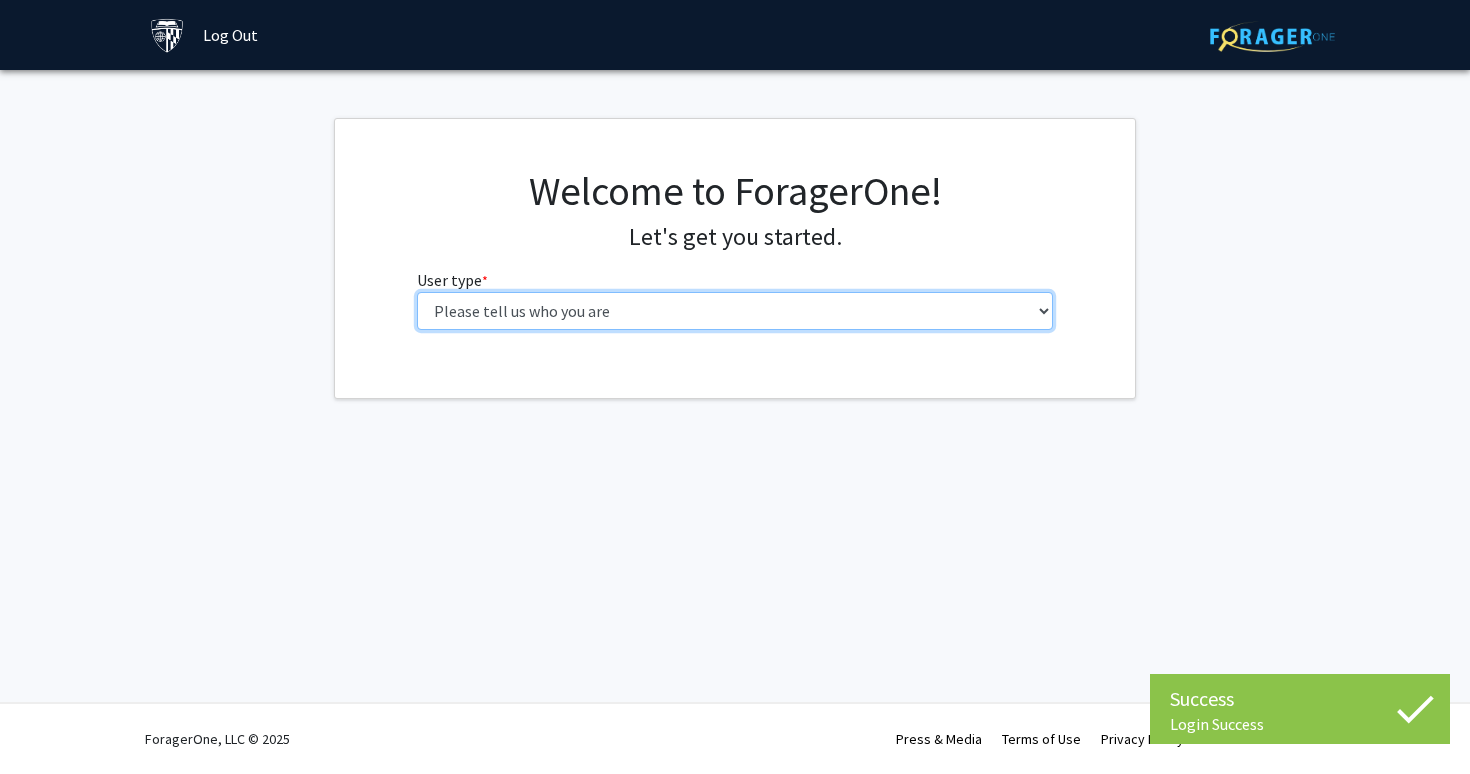 click on "Please tell us who you are  Undergraduate Student   Master's Student   Doctoral Candidate (PhD, MD, DMD, PharmD, etc.)   Postdoctoral Researcher / Research Staff / Medical Resident / Medical Fellow   Faculty   Administrative Staff" at bounding box center (735, 311) 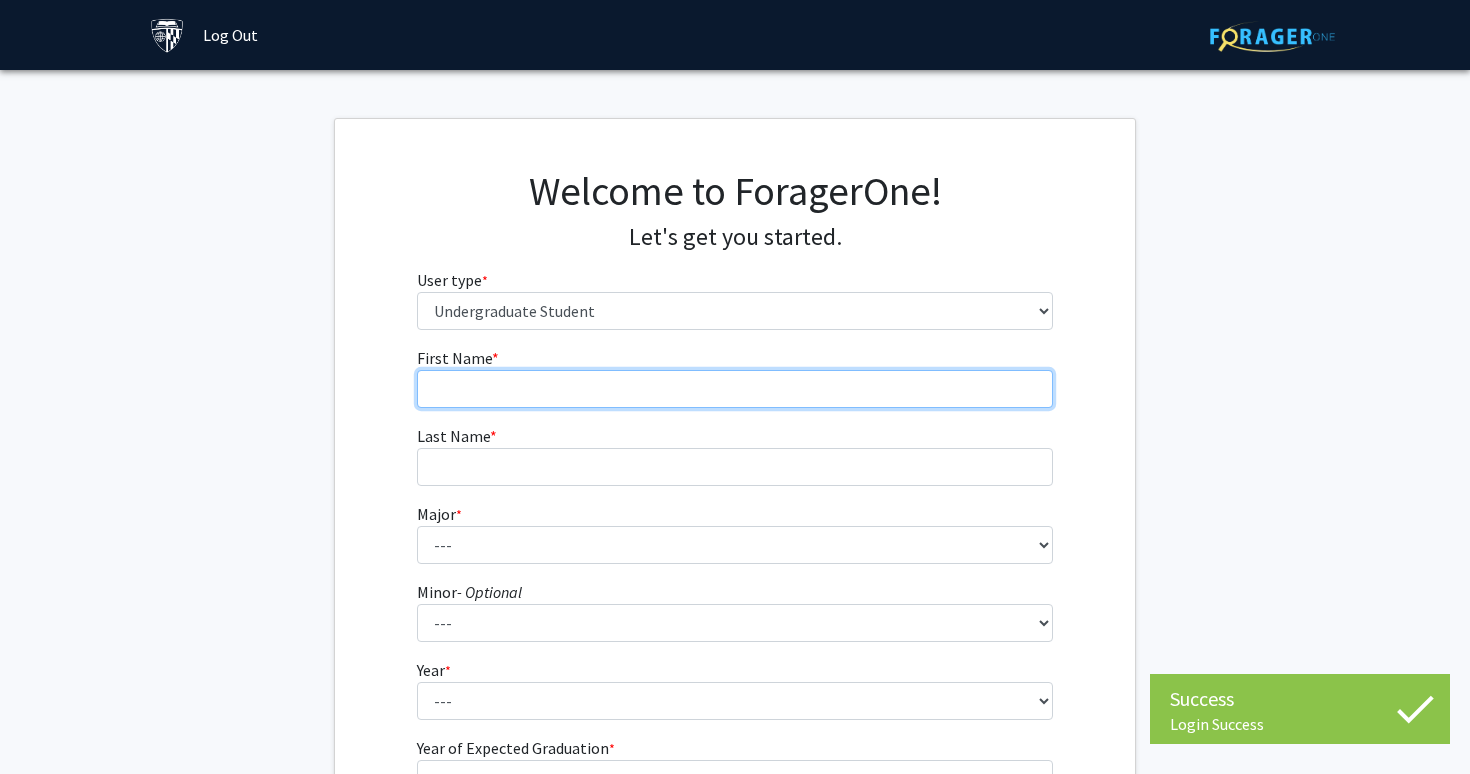 click on "First Name * required" at bounding box center (735, 389) 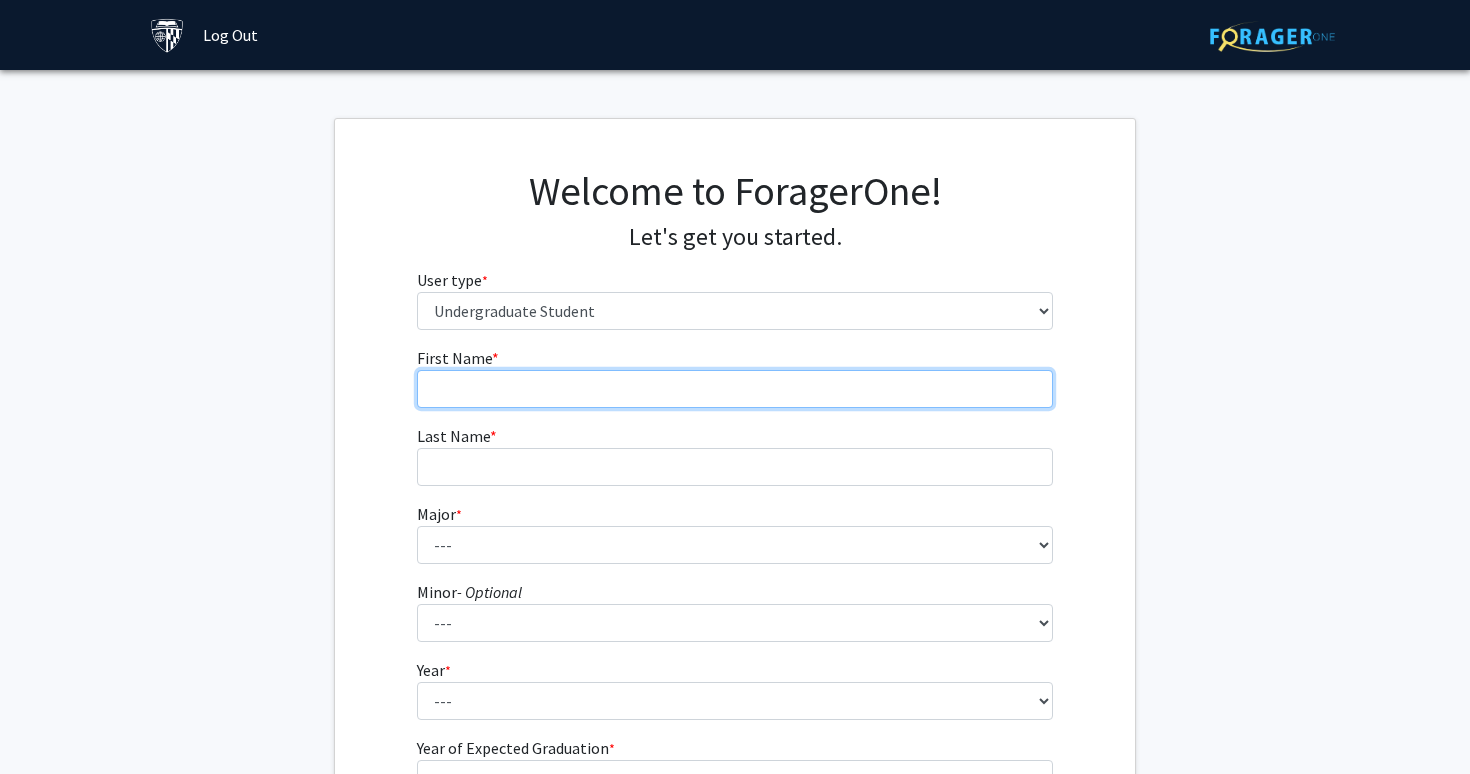 type on "Anargya" 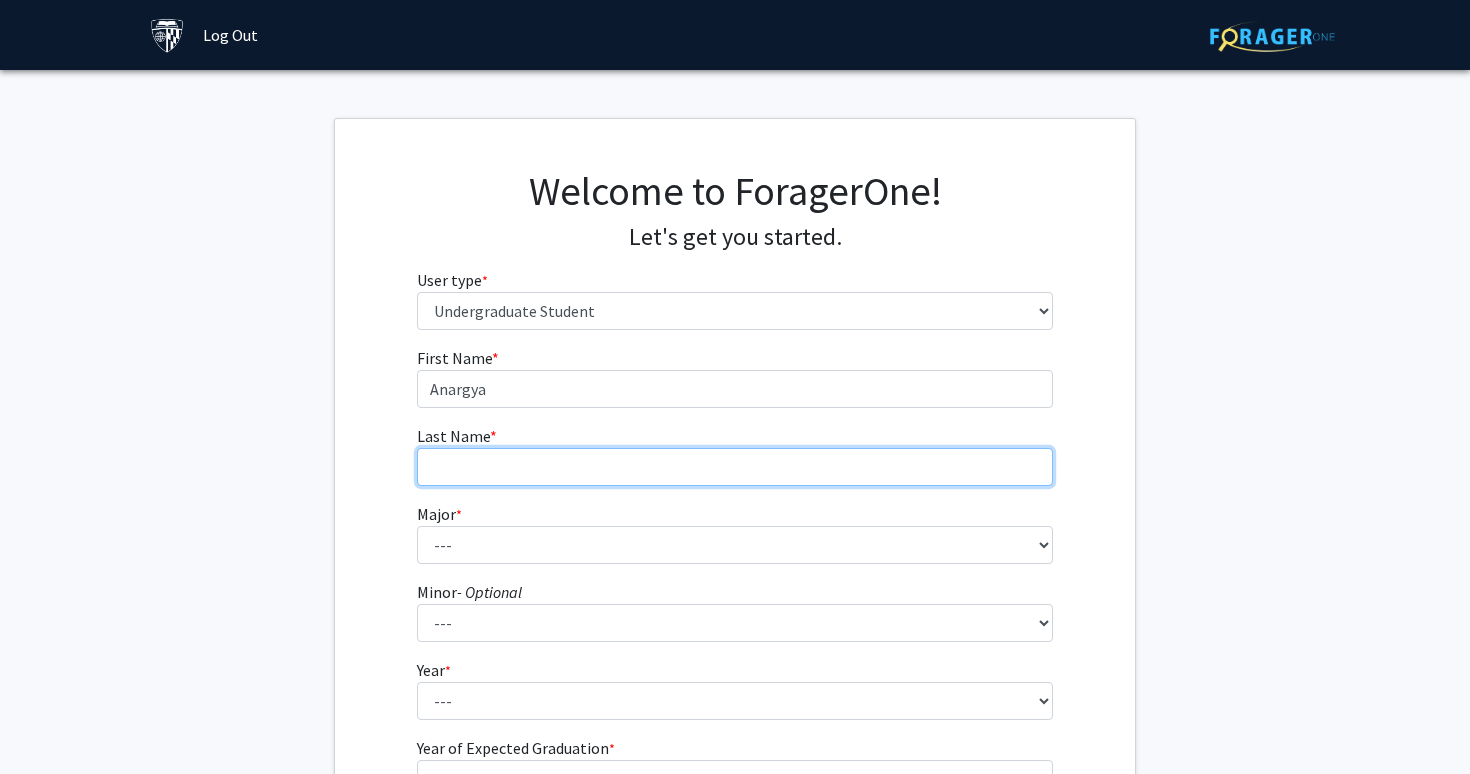 type on "[LAST]" 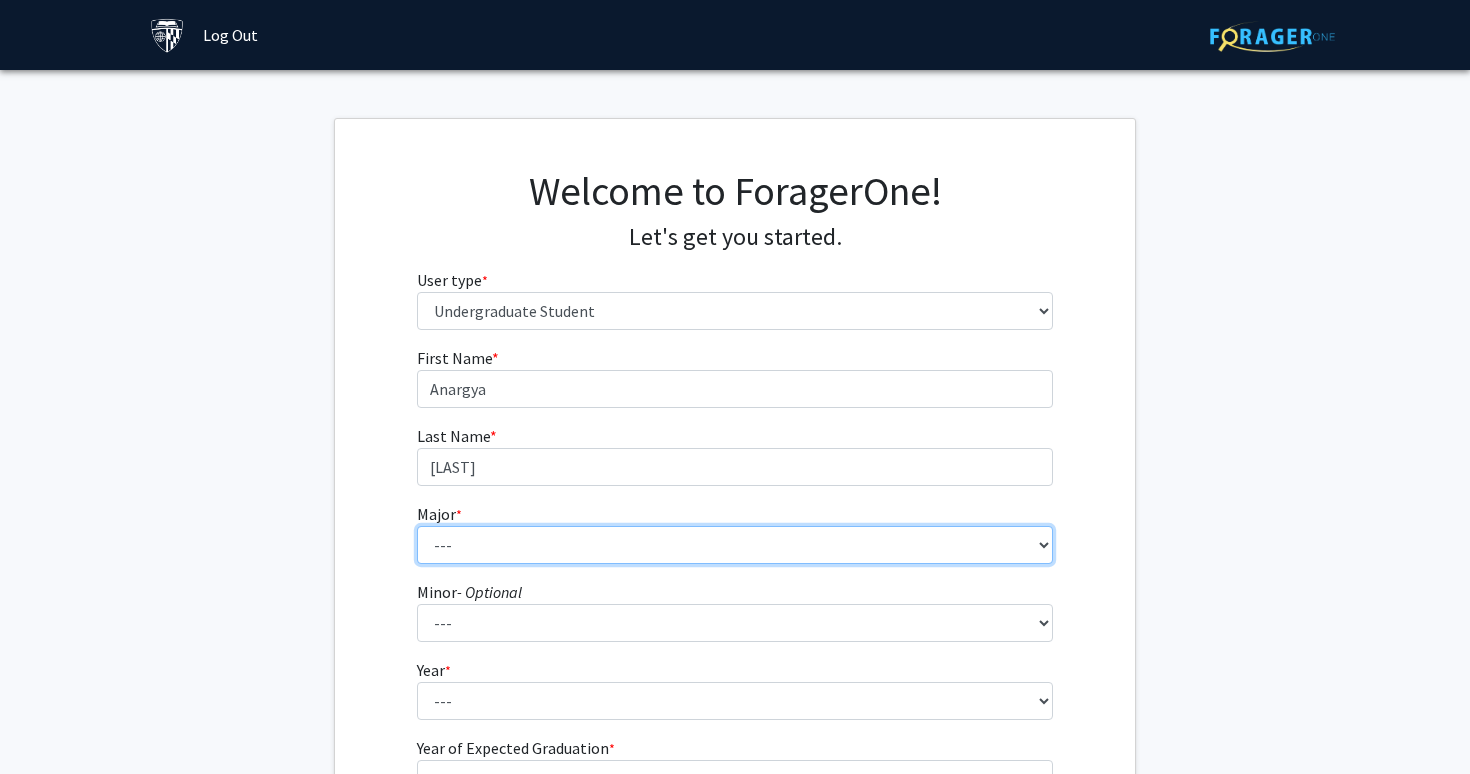 click on "---  Africana Studies   Anthropology   Applied Mathematics & Statistics   Archaeology   Behavioral Biology   Biology   Biomedical Engineering   Biophysics   Chemical & Biomolecular Engineering   Chemistry   Civil Engineering   Classics   Cognitive Science   Computer Engineering   Computer Science   Earth & Planetary Sciences   East Asian Studies   Economics   Electrical Engineering   Engineering Mechanics   English   Environmental Engineering   Environmental Science   Film & Media Studies   French   General Engineering   Geography   German   Global Environmental Change & Sustainability   History   History of Art   History of Science & Technology   Interdisciplinary Studies   International Studies   Italian   Latin American Studies   Materials Science & Engineering   Mathematics   Mechanical Engineering   Medicine, Science & the Humanities   Molecular & Cellular Biology   Music   Natural Sciences   Near Eastern Studies   Neuroscience   Philosophy   Physics   Political Science   Psychology   Romance Languages" at bounding box center (735, 545) 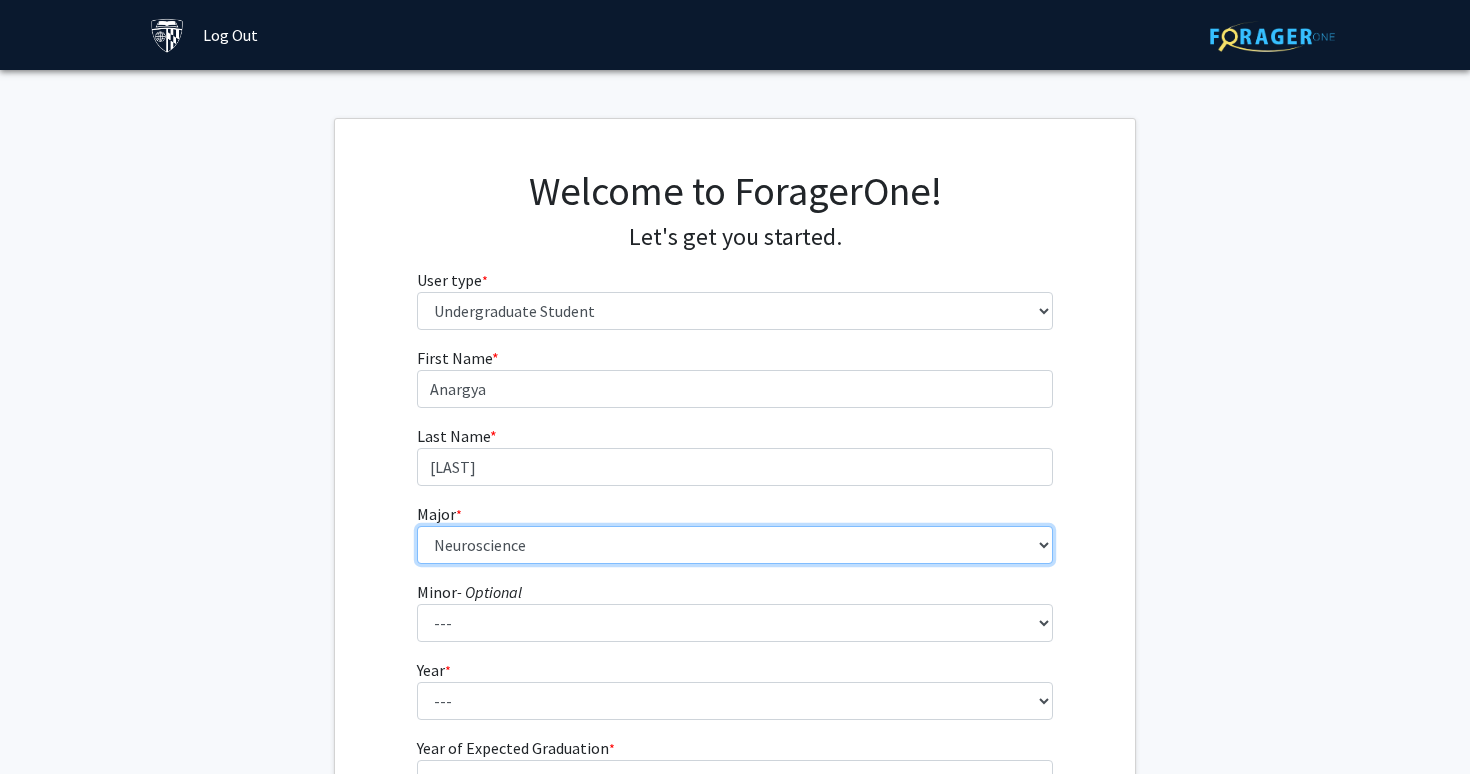 scroll, scrollTop: 236, scrollLeft: 0, axis: vertical 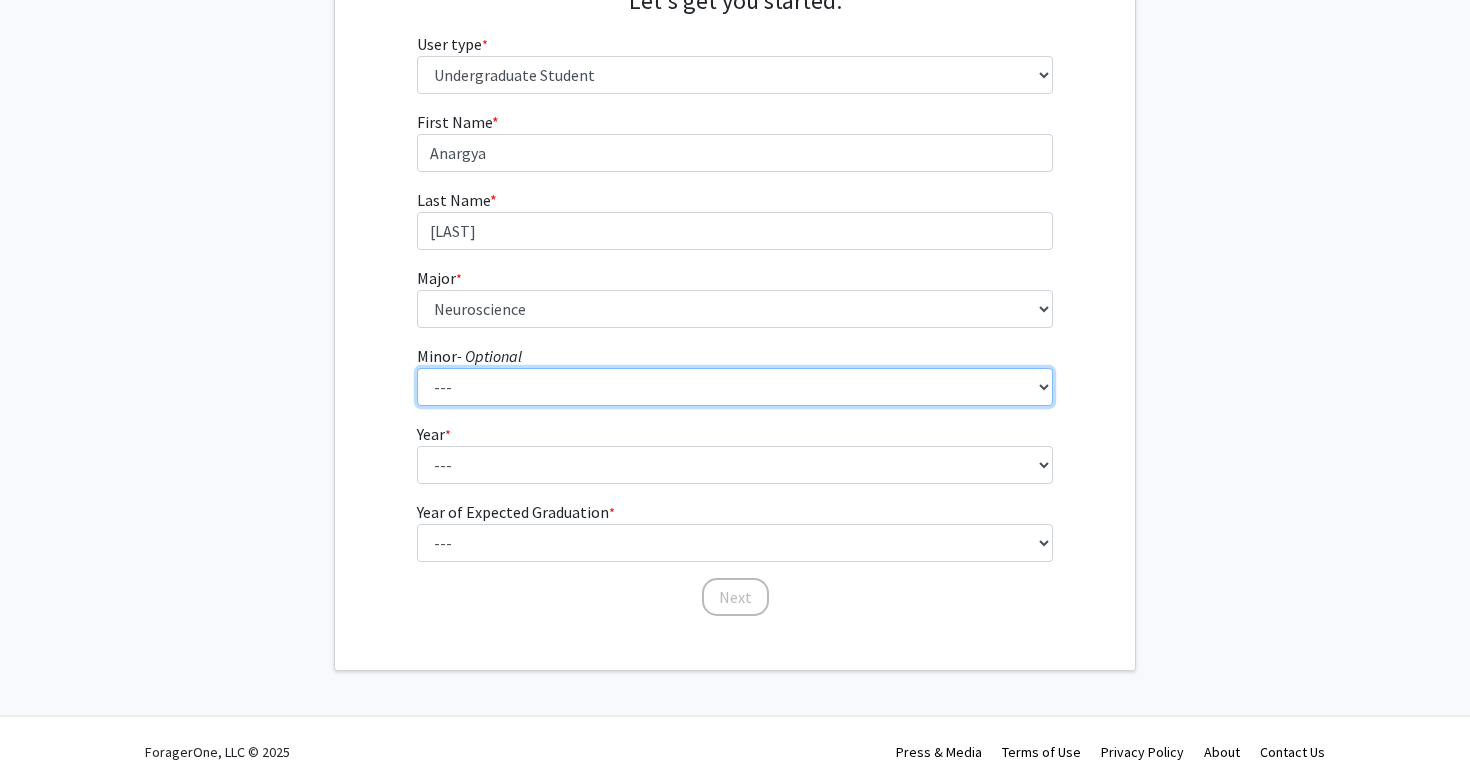 click on "---  Accounting and Financial Management   Africana Studies   Anthropology   Applied Mathematics & Statistics   Bioethics   Business   Civil Engineering   Classics   Computational Medicine   Computer Integrated Surgery   Computer Science   Earth & Planetary Sciences   Economics   Engineering for Sustainable Development   English   Entrepreneurship & Management   Environmental Engineering   Film & Media Studies   Financial Economics   French   German   Global Environmental Change & Sustainability   History   History of Art   History of Science & Technology   Islamic Studies   Italian   Jewish Studies   Latin American Studies   Linguistics   Marketing & Communications   Mathematics   Museums & Society   Music   Near Eastern Studies   Philosophy   Physics   Psychology   Robotics   Social Policy   Space Science & Engineering   Spanish for the Professions   Spanish Language & Hispanic Culture   Theatre Arts & Studies   Visual Arts   Women, Gender, and Sexuality" at bounding box center [735, 387] 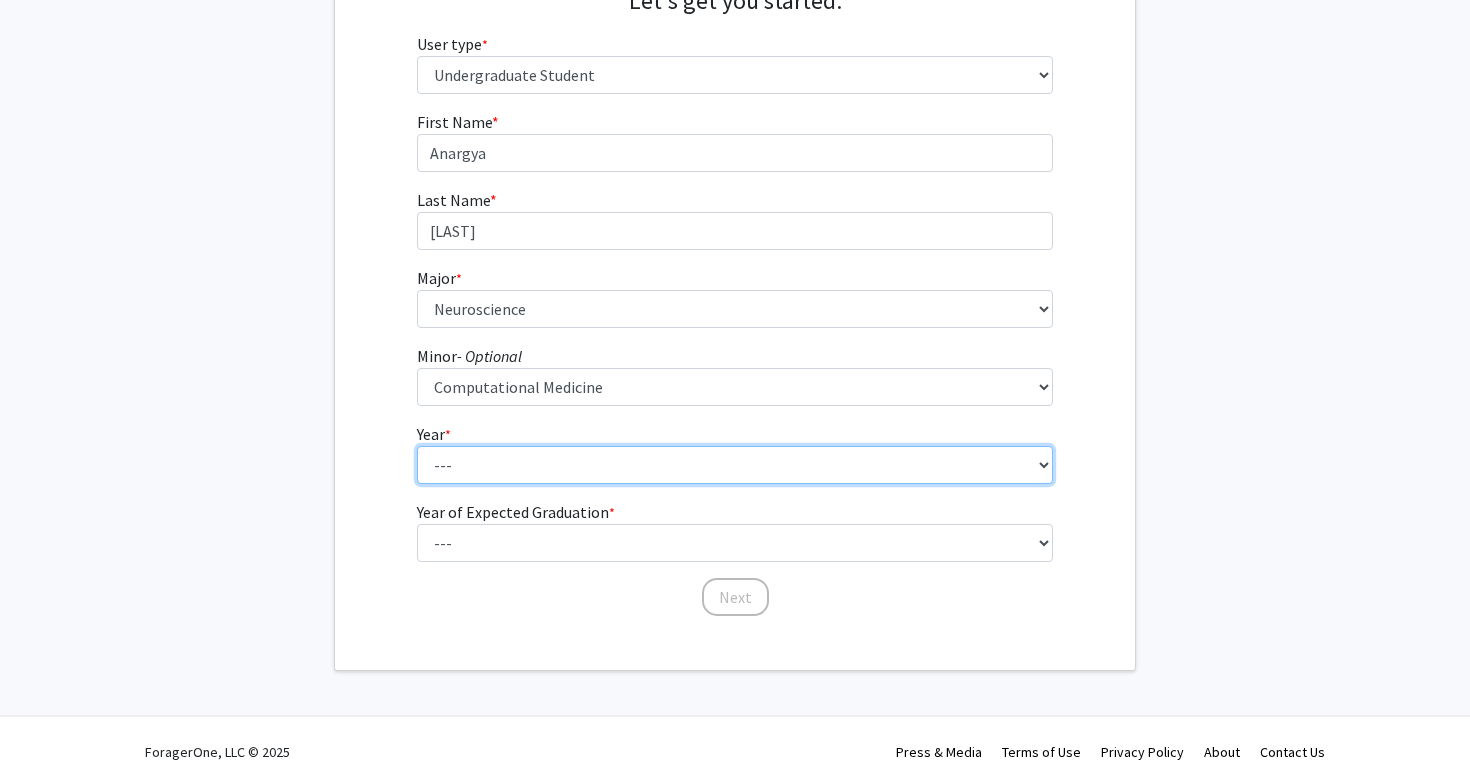 click on "---  First-year   Sophomore   Junior   Senior   Postbaccalaureate Certificate" at bounding box center (735, 465) 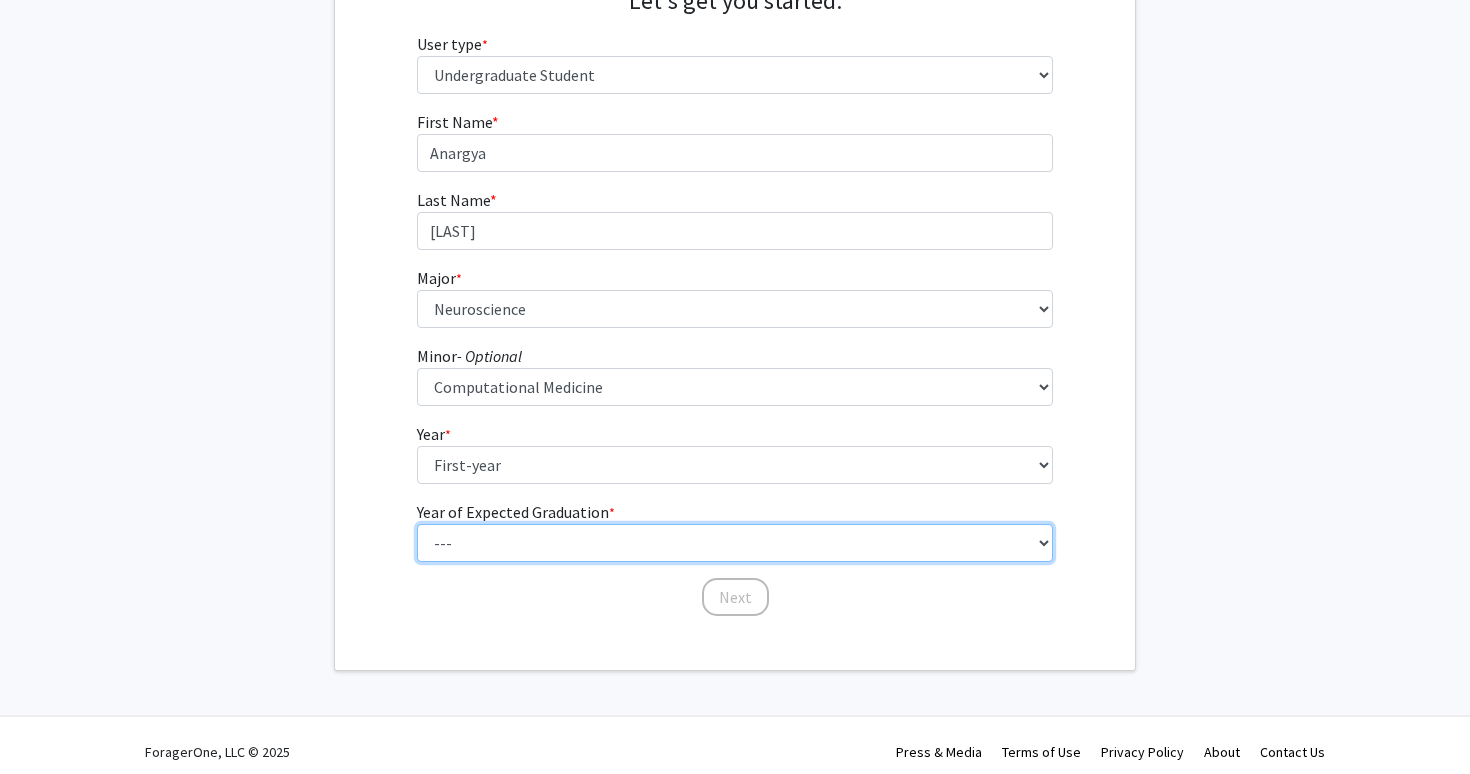 click on "---  2025   2026   2027   2028   2029   2030   2031   2032   2033   2034" at bounding box center (735, 543) 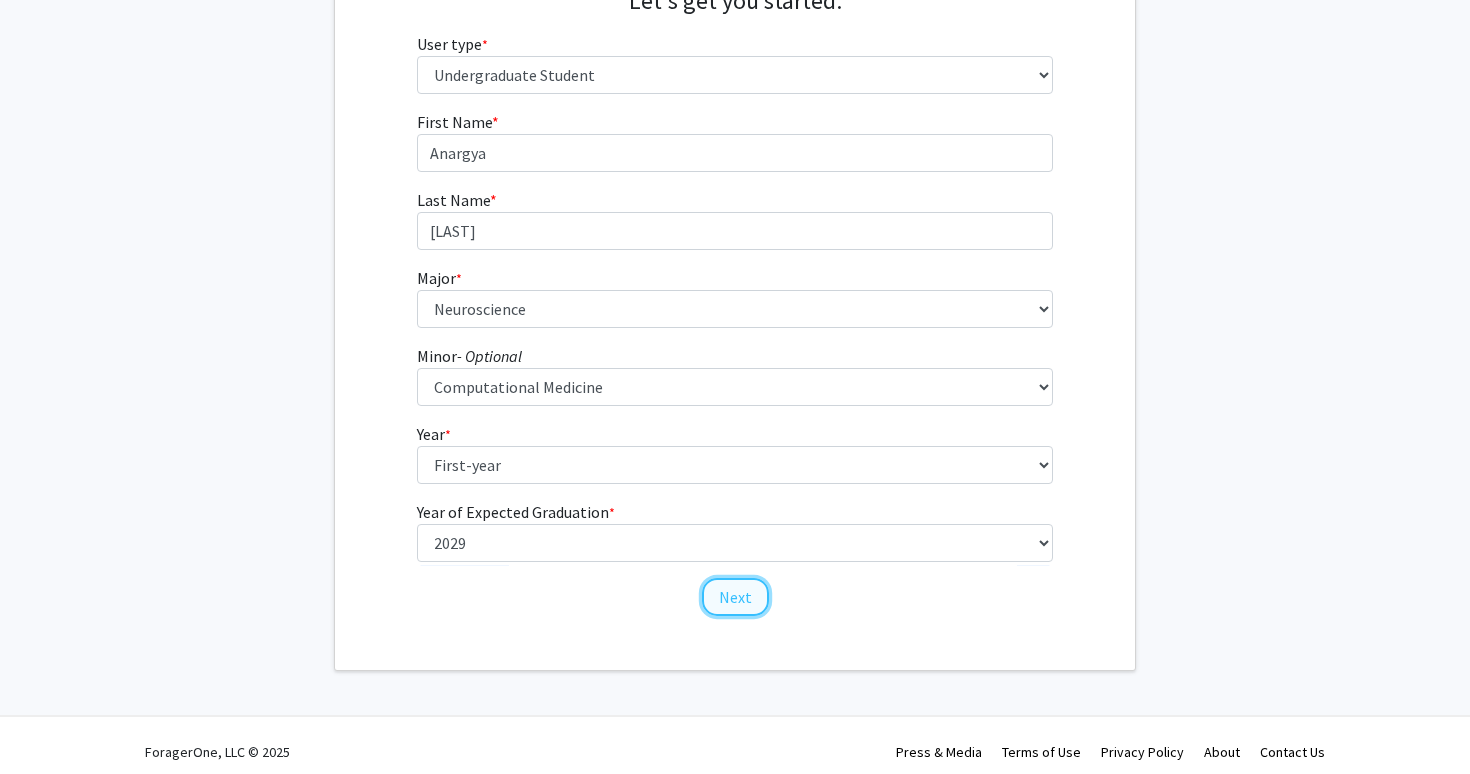 click on "Next" 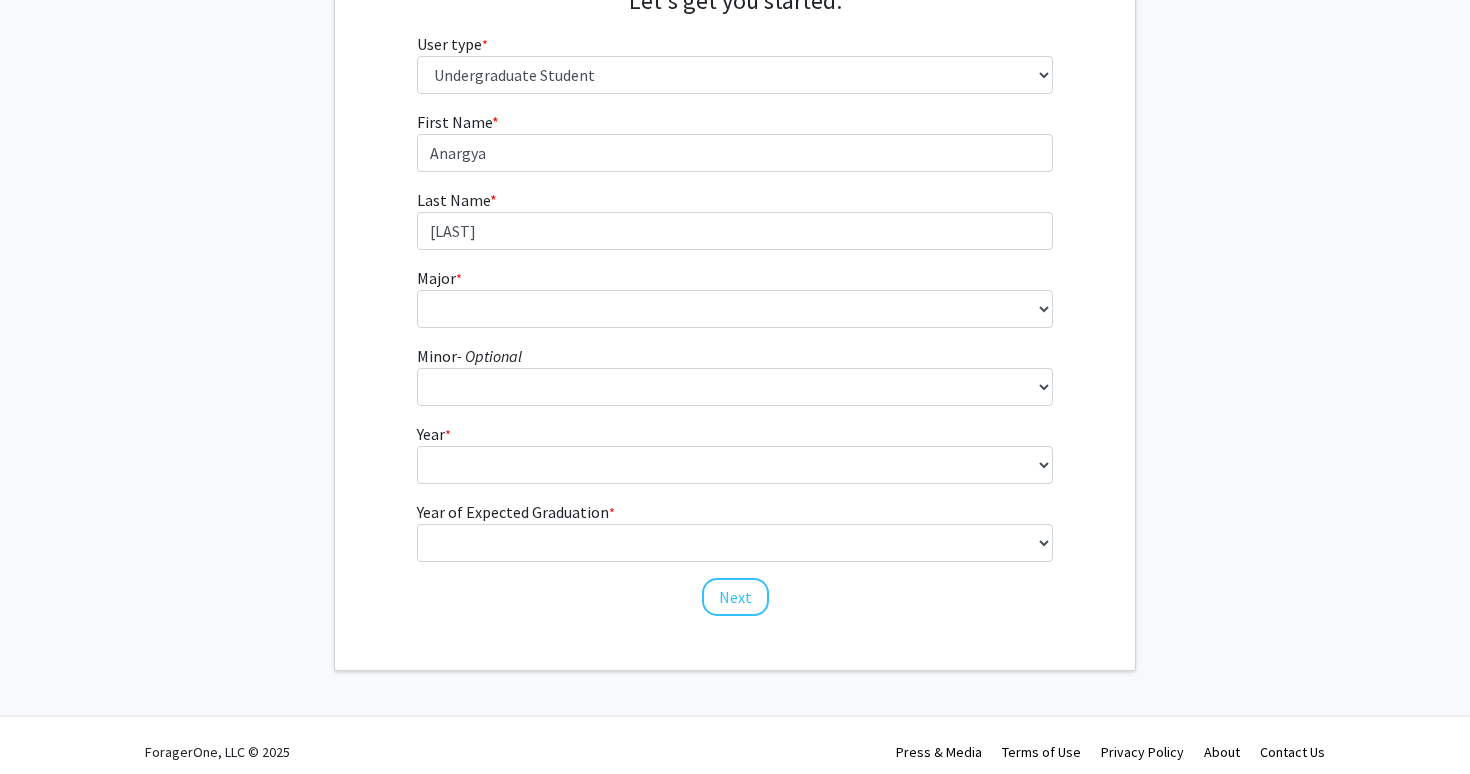 scroll, scrollTop: 0, scrollLeft: 0, axis: both 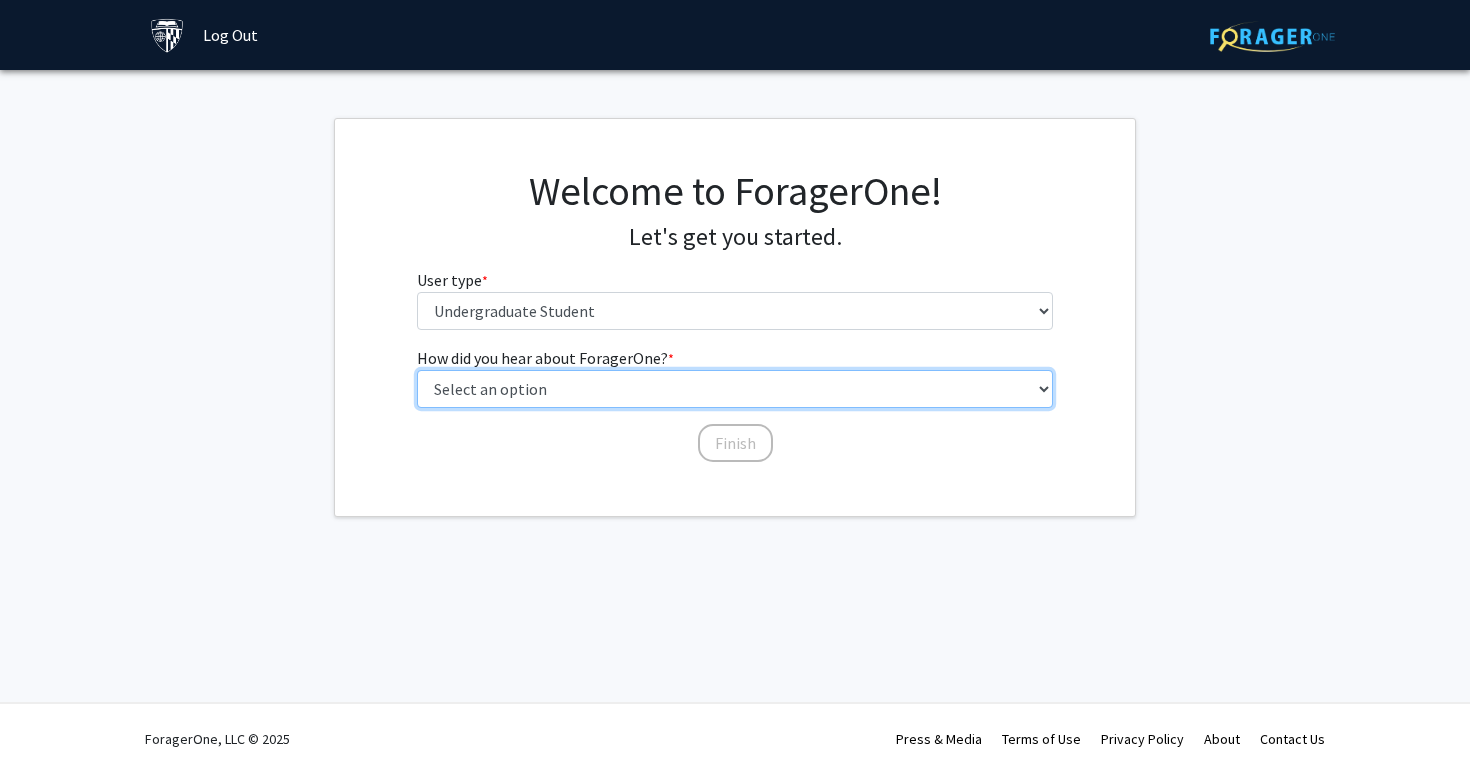 click on "Select an option  Peer/student recommendation   Faculty/staff recommendation   University website   University email or newsletter   Other" at bounding box center [735, 389] 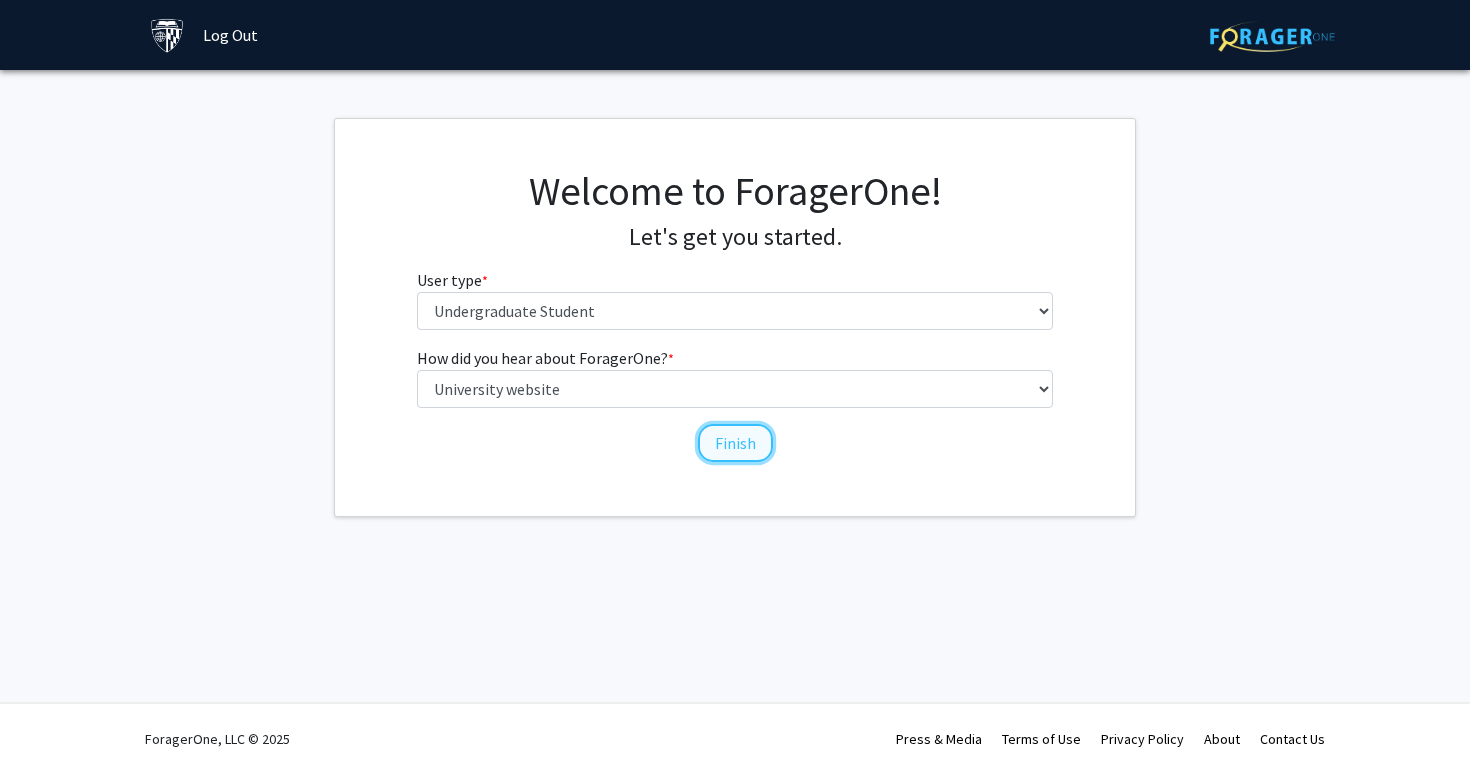 click on "Finish" 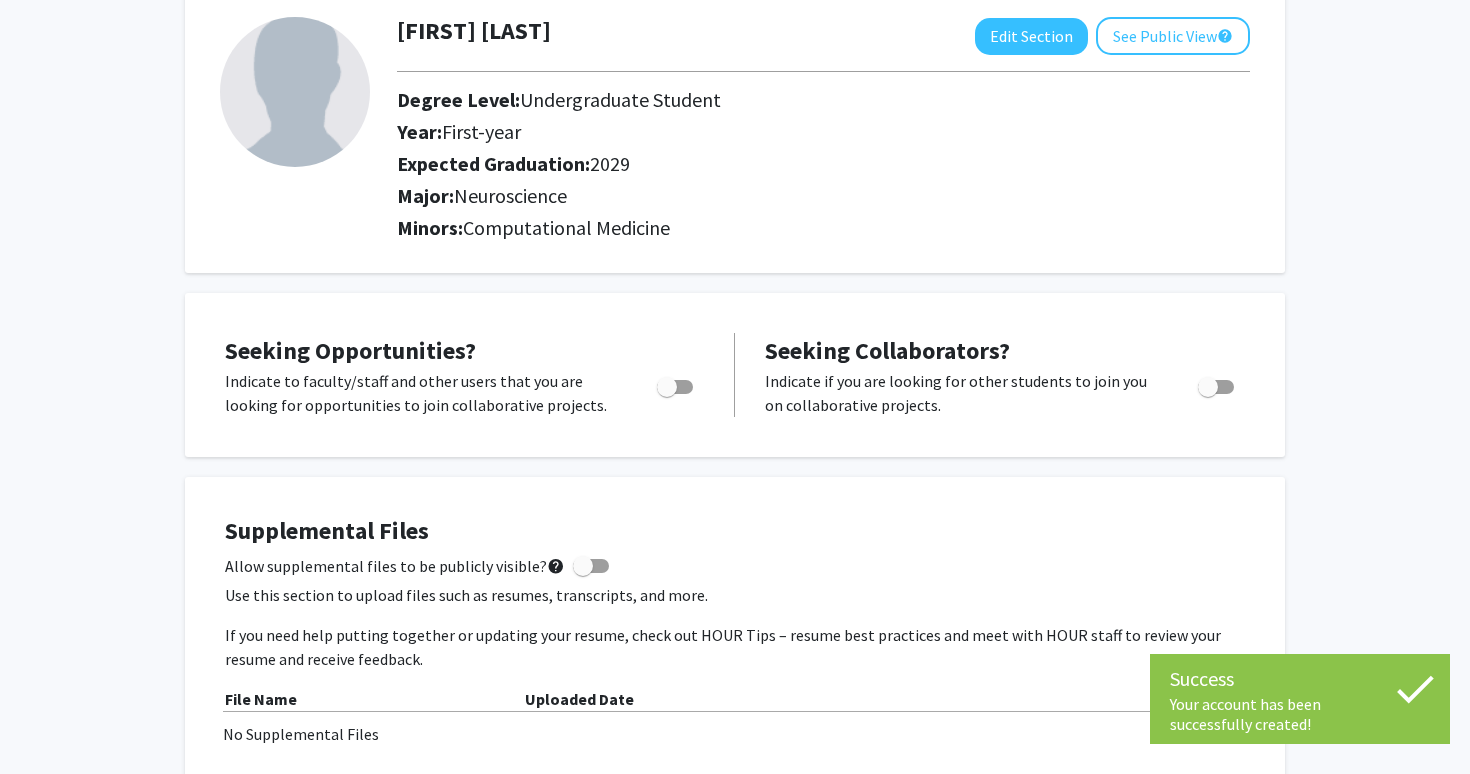 scroll, scrollTop: 119, scrollLeft: 0, axis: vertical 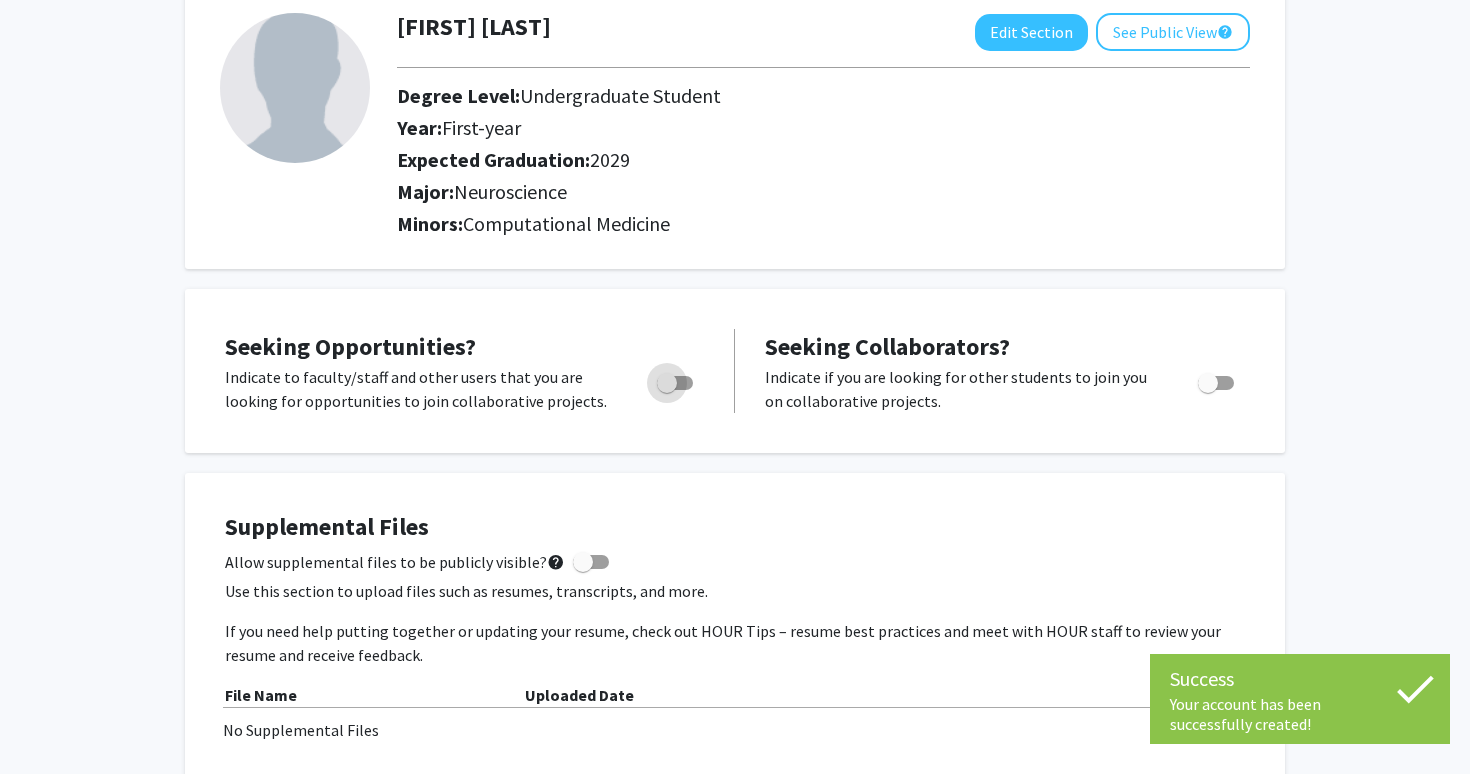 click at bounding box center (671, 383) 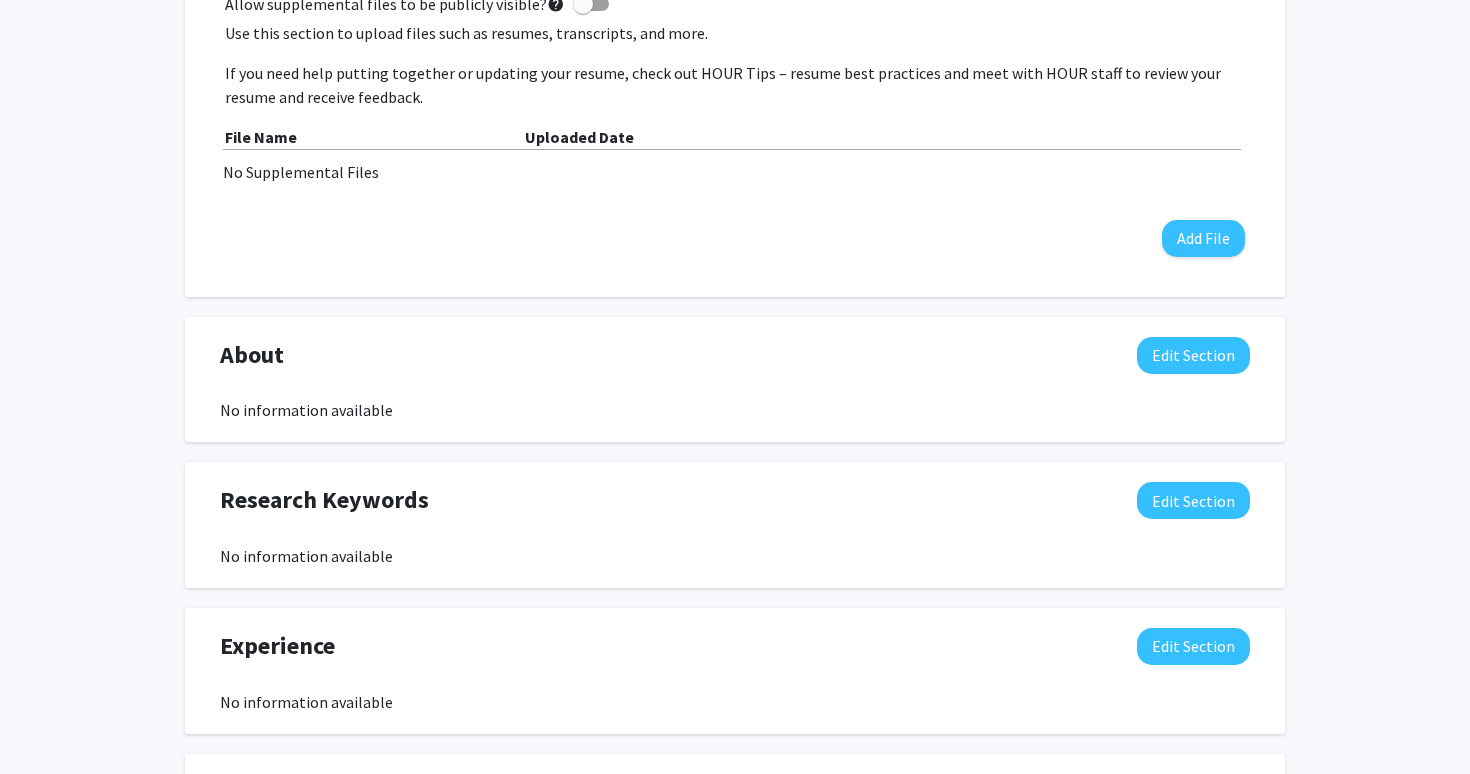 scroll, scrollTop: 0, scrollLeft: 0, axis: both 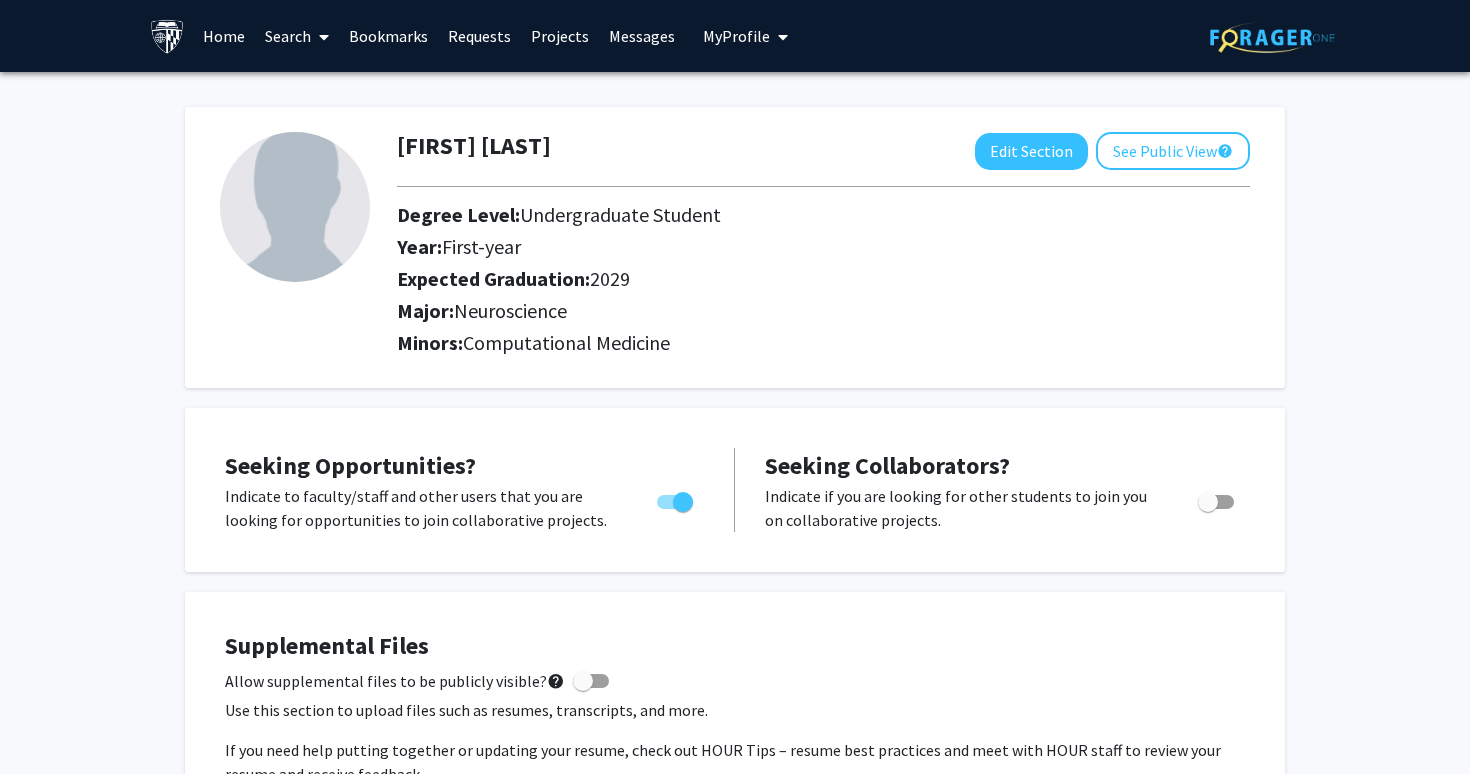 click at bounding box center (324, 37) 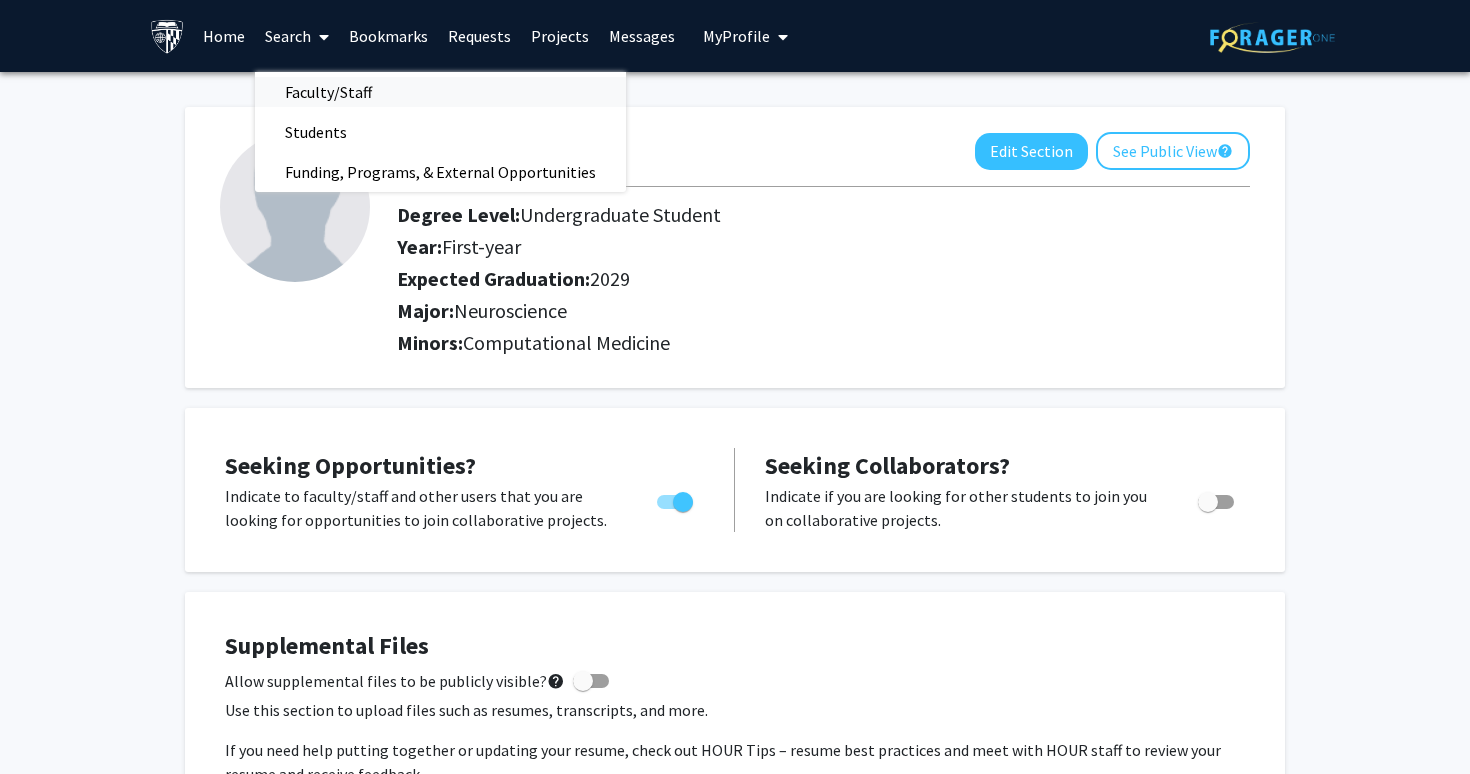 click on "Faculty/Staff" at bounding box center (328, 92) 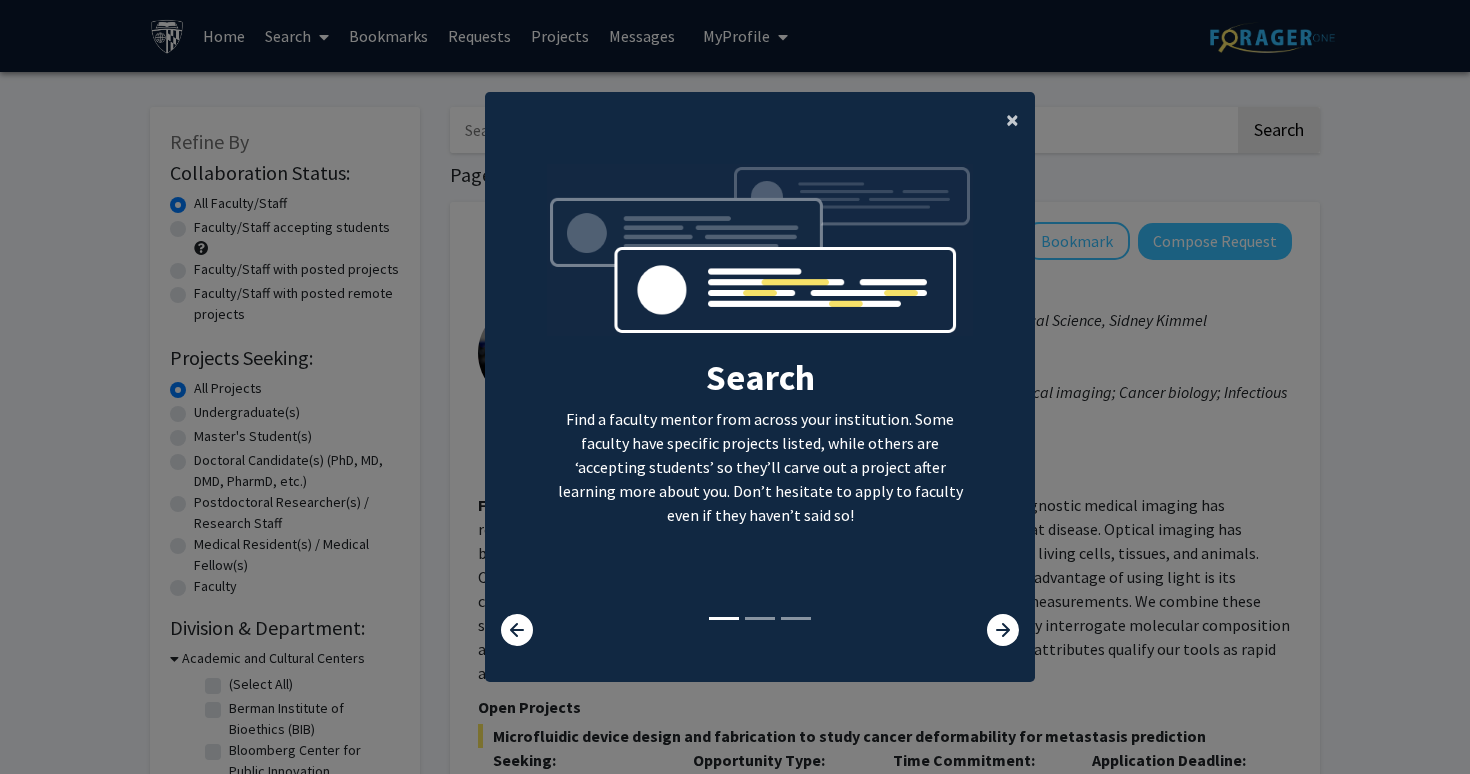 click on "×" 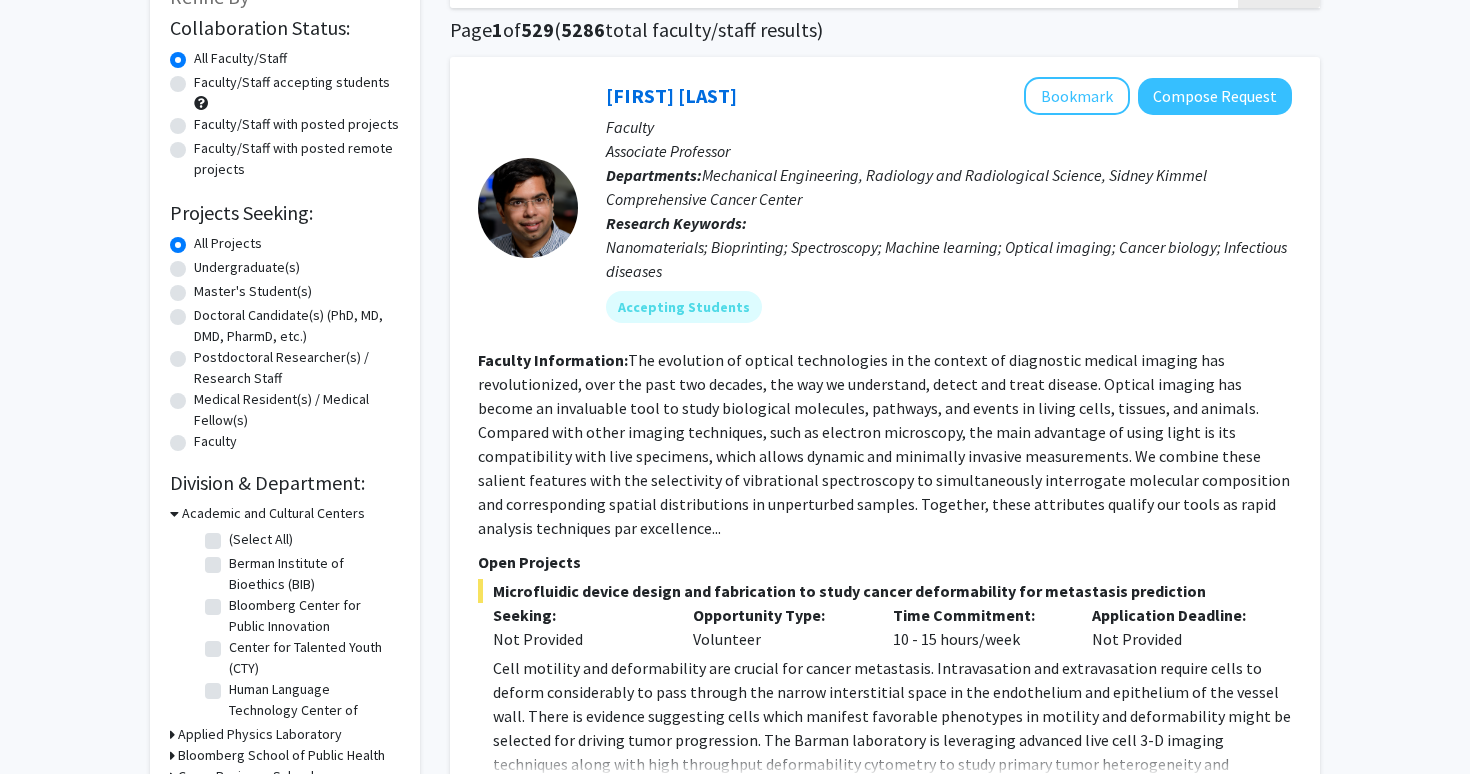 scroll, scrollTop: 153, scrollLeft: 0, axis: vertical 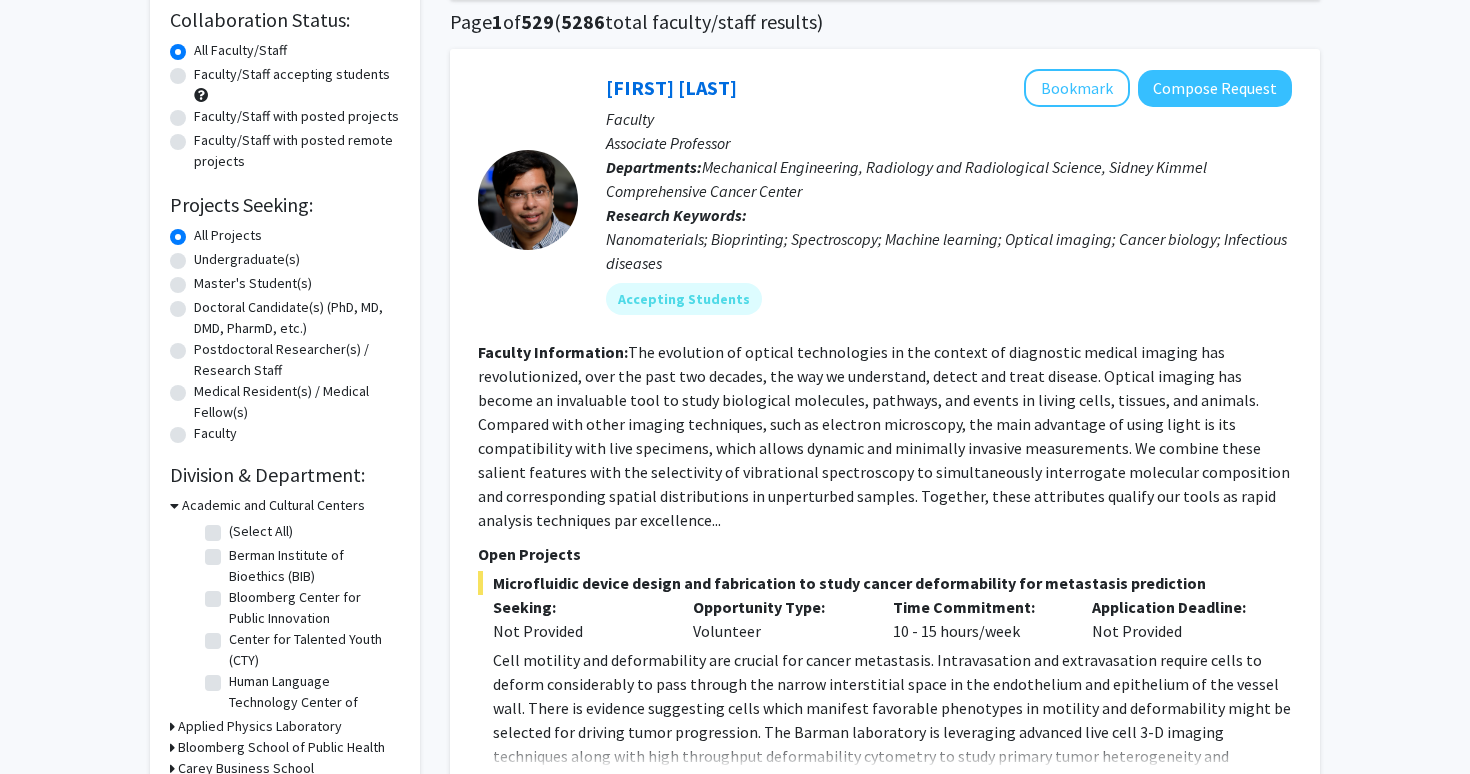 click on "Undergraduate(s)" 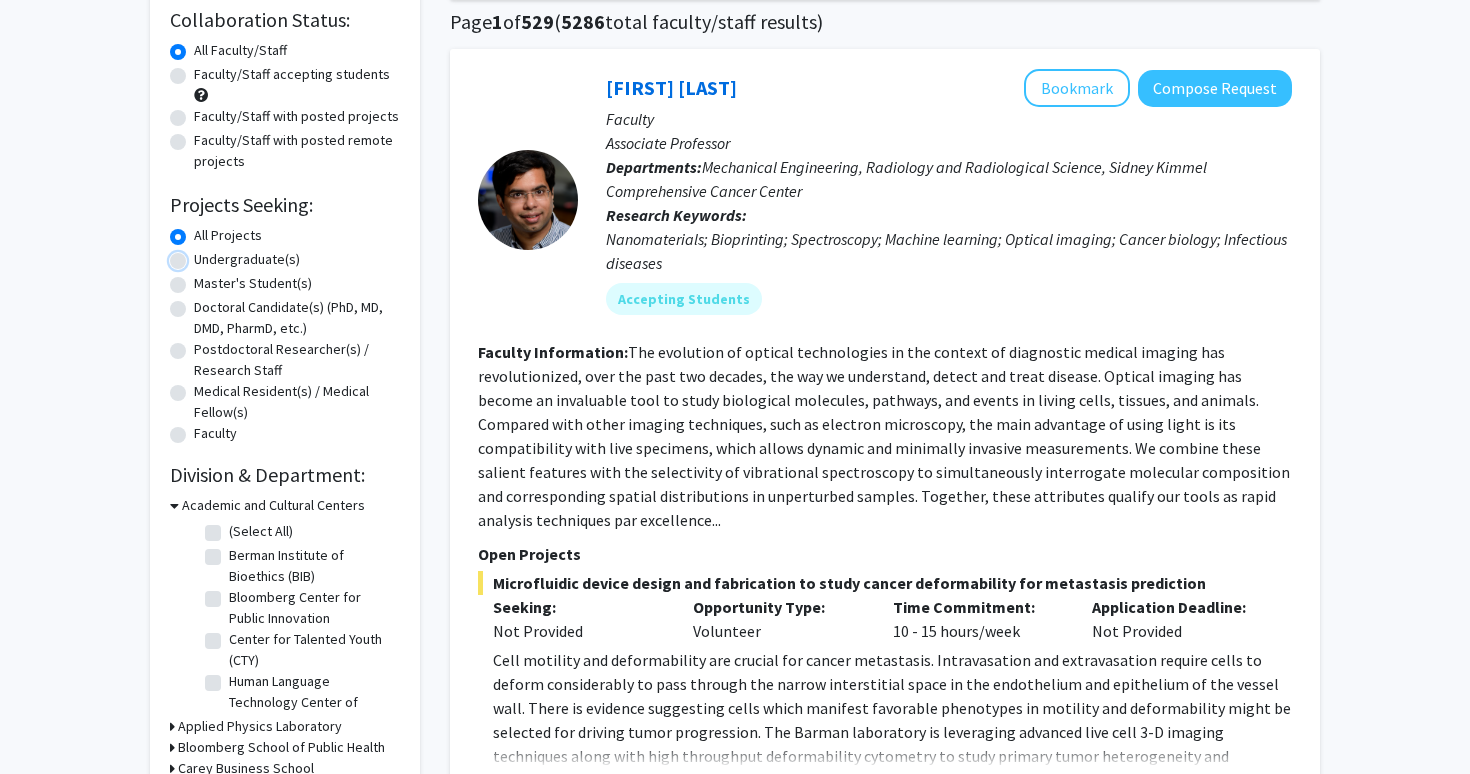 click on "Undergraduate(s)" at bounding box center [200, 255] 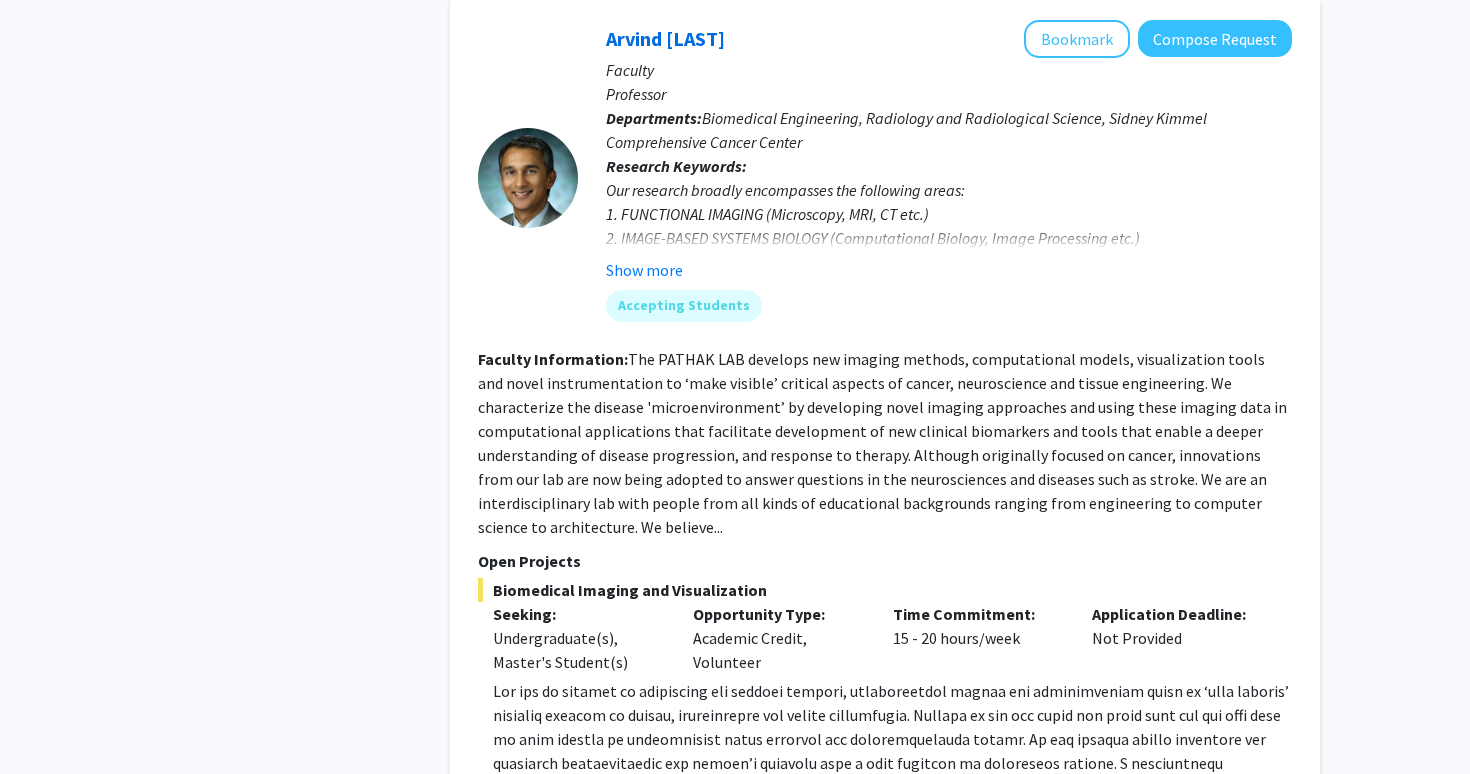 scroll, scrollTop: 1743, scrollLeft: 0, axis: vertical 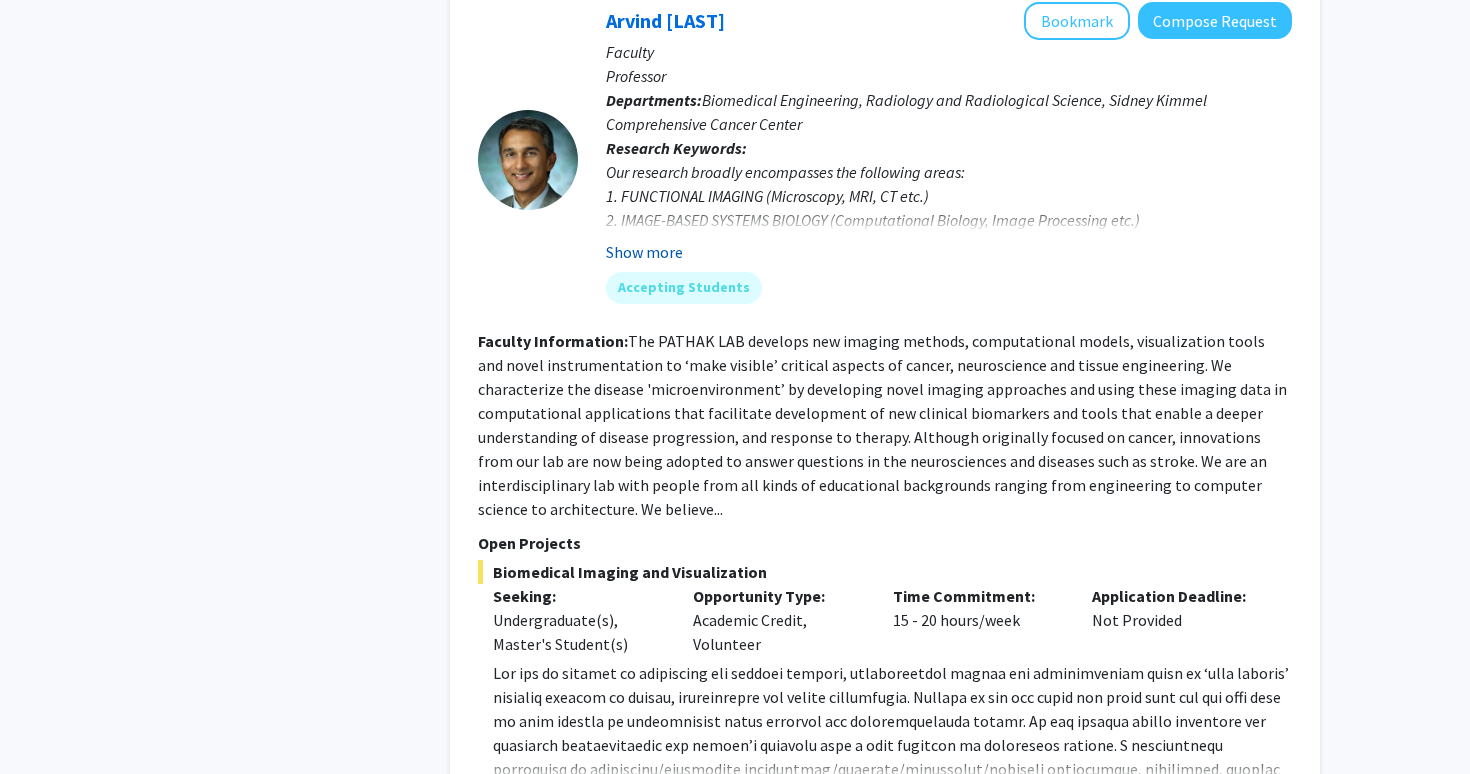 click on "Show more" 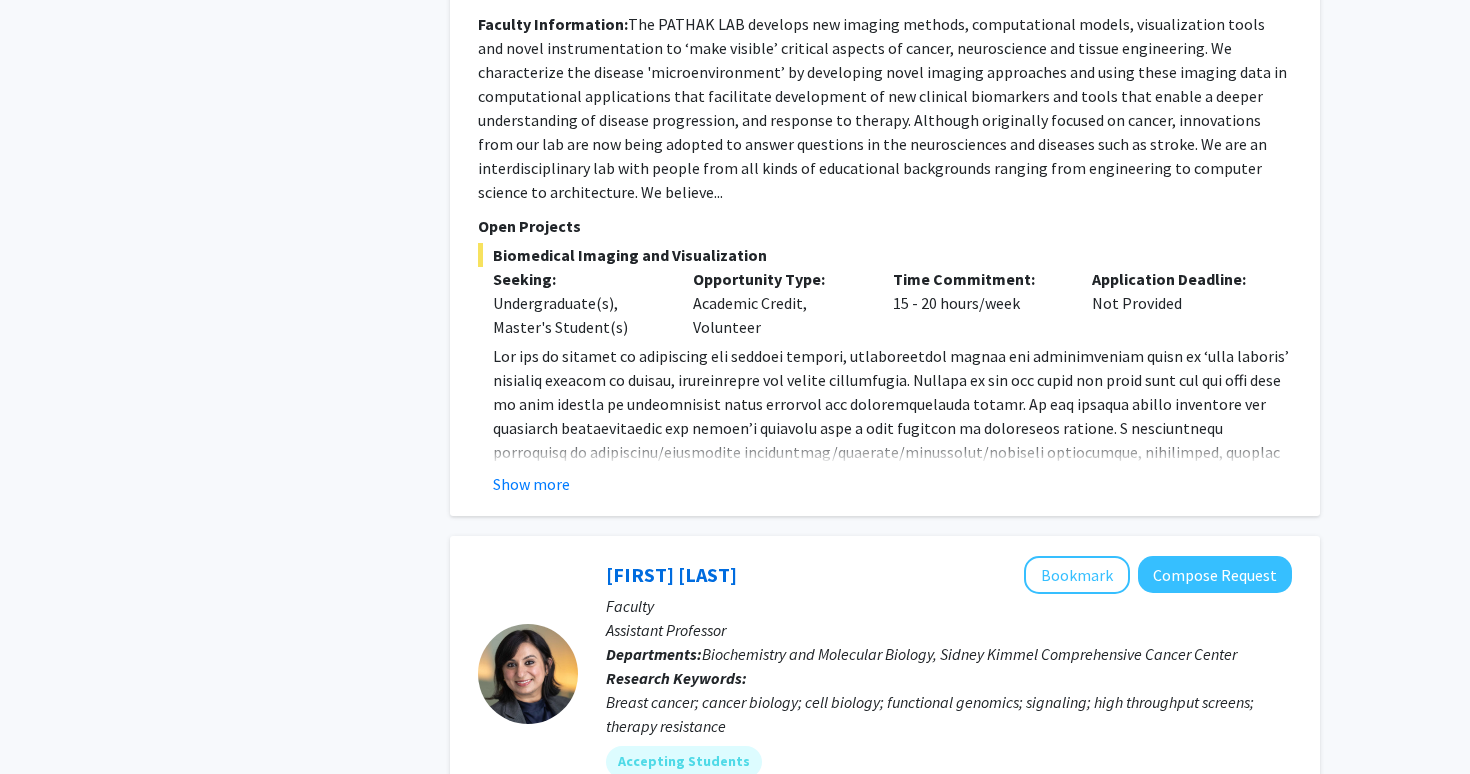 scroll, scrollTop: 2118, scrollLeft: 0, axis: vertical 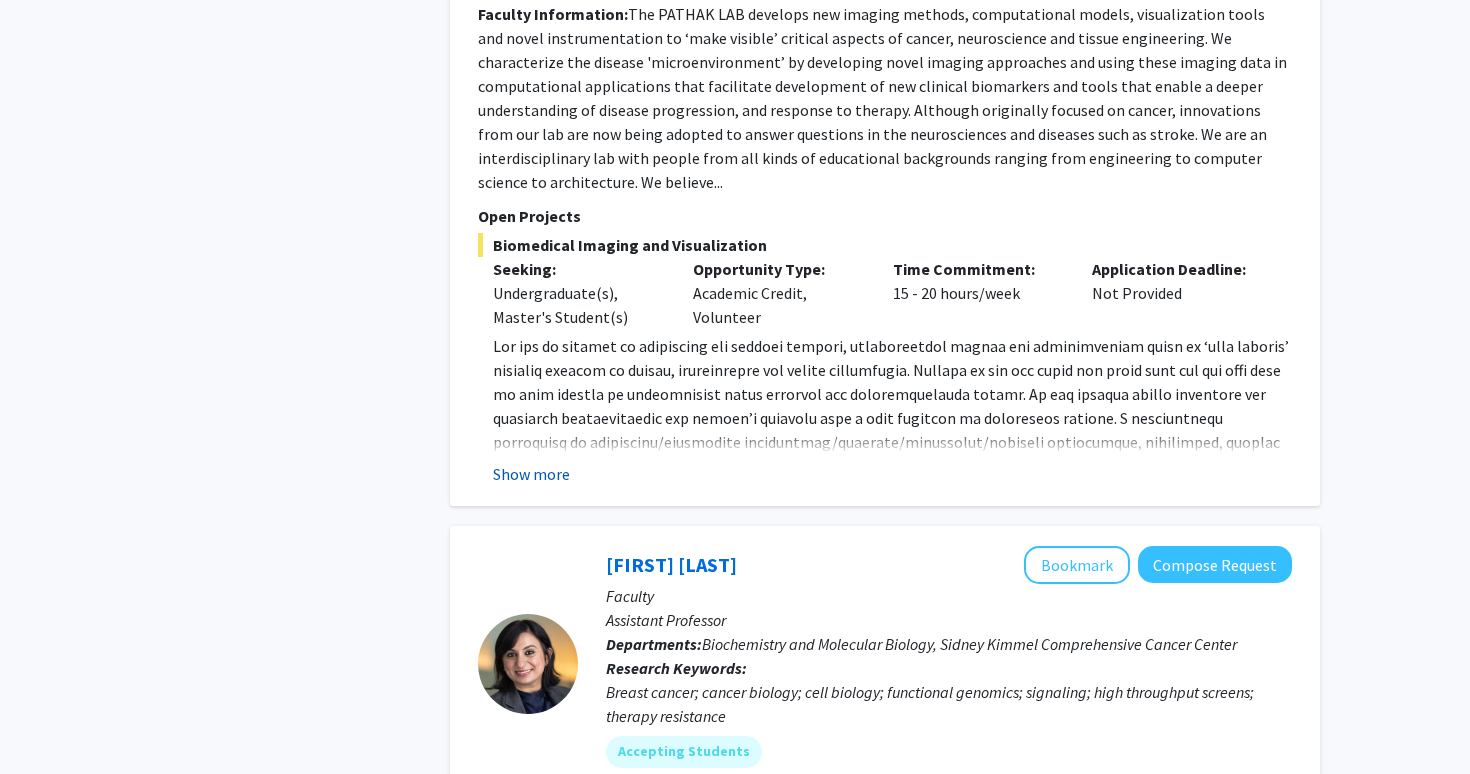 click on "Show more" 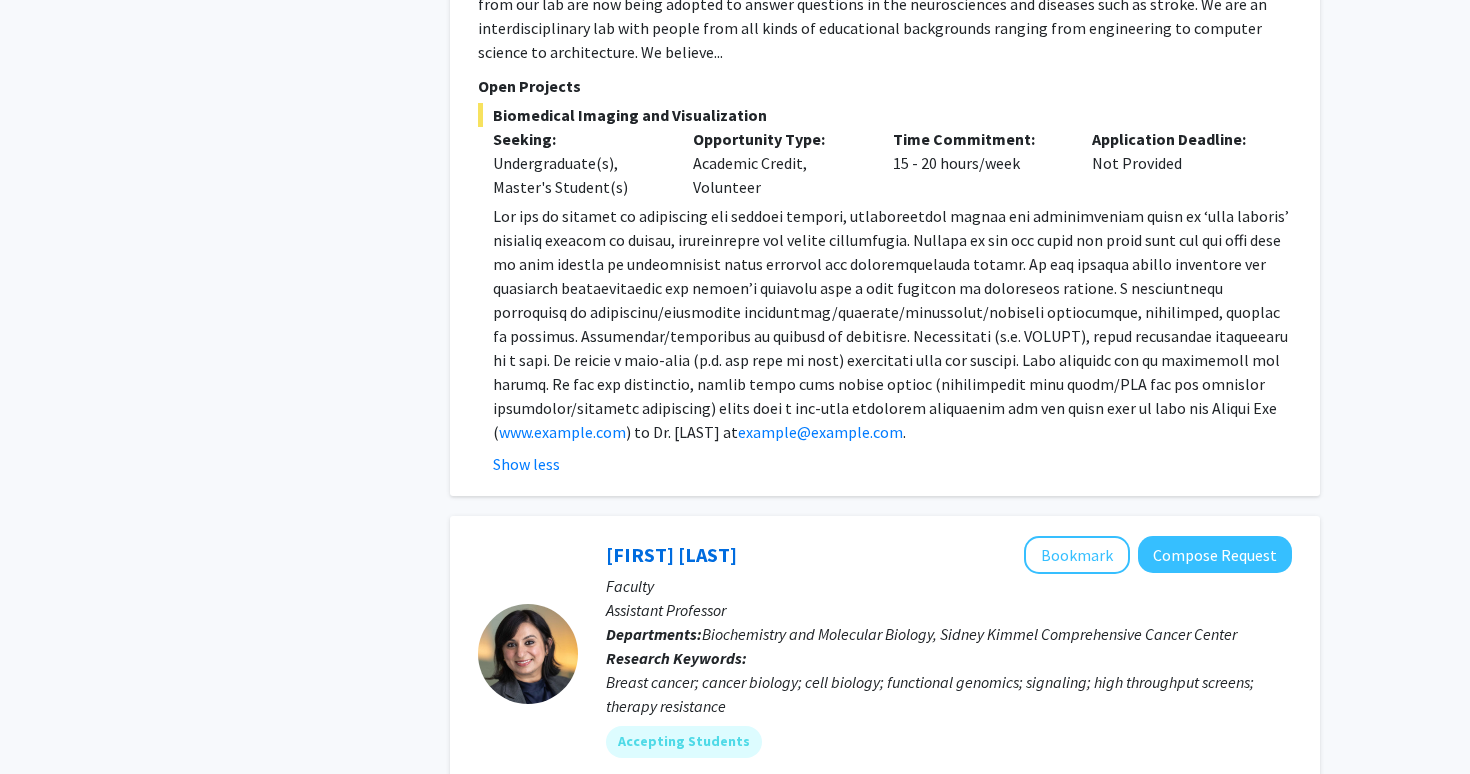 scroll, scrollTop: 2800, scrollLeft: 0, axis: vertical 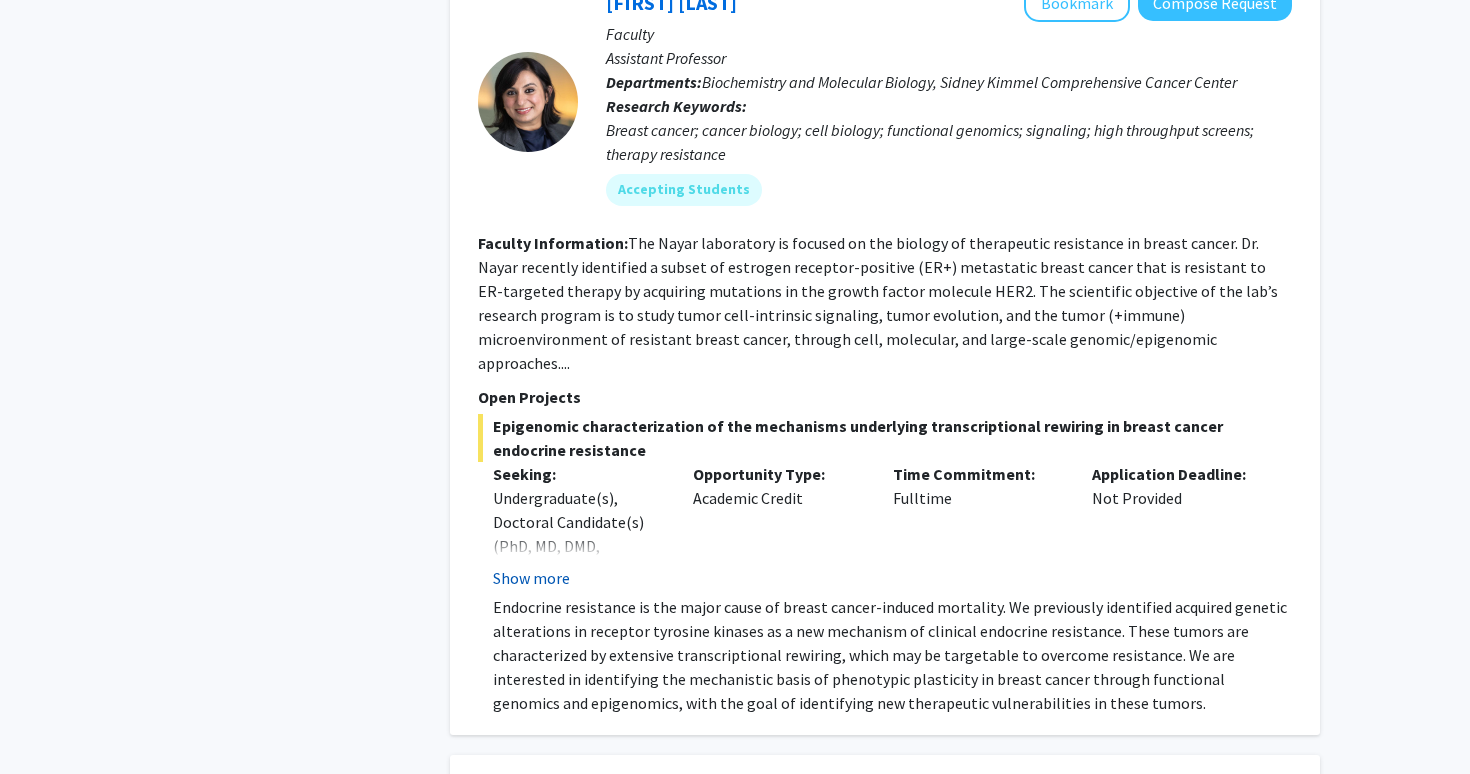 click on "Show more" 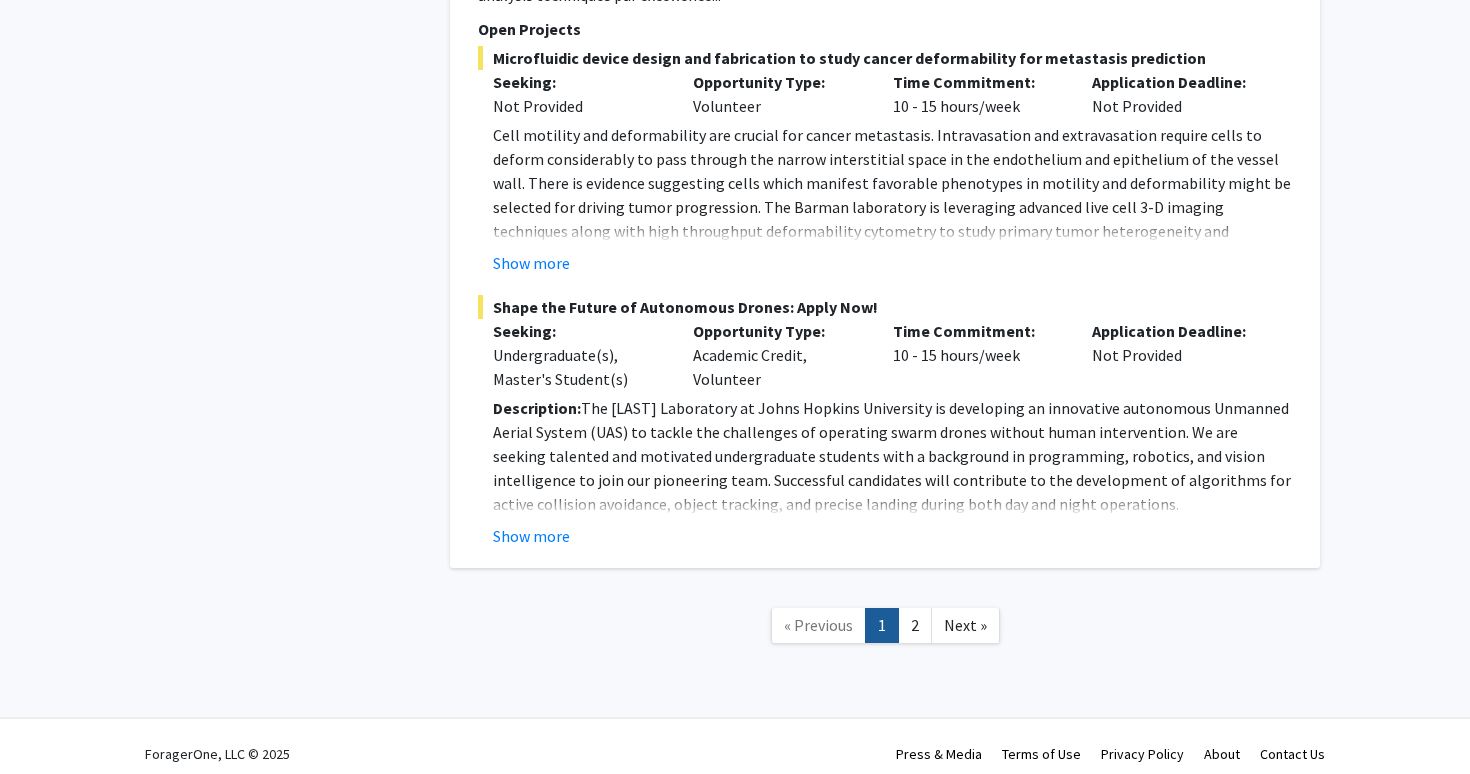 scroll, scrollTop: 8666, scrollLeft: 0, axis: vertical 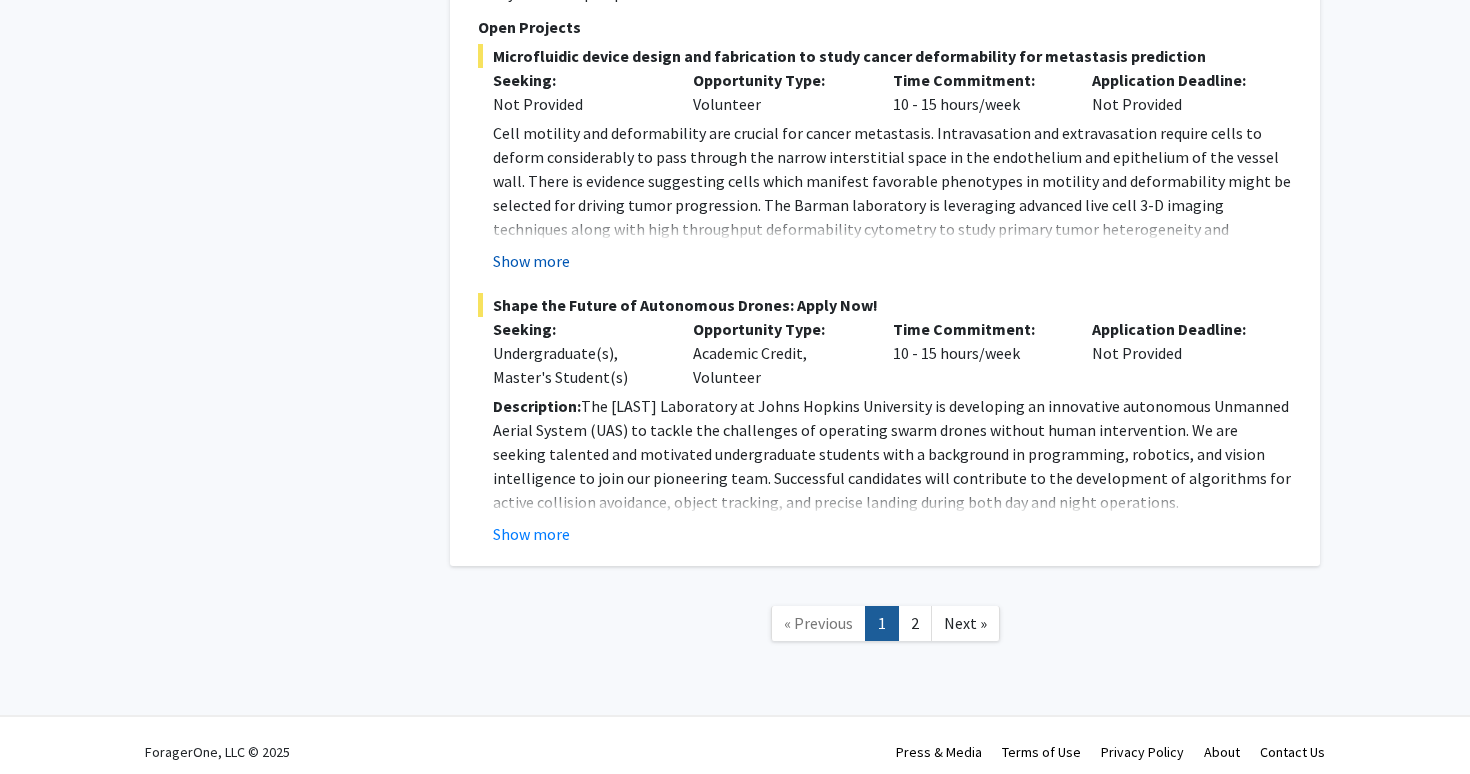 click on "Show more" 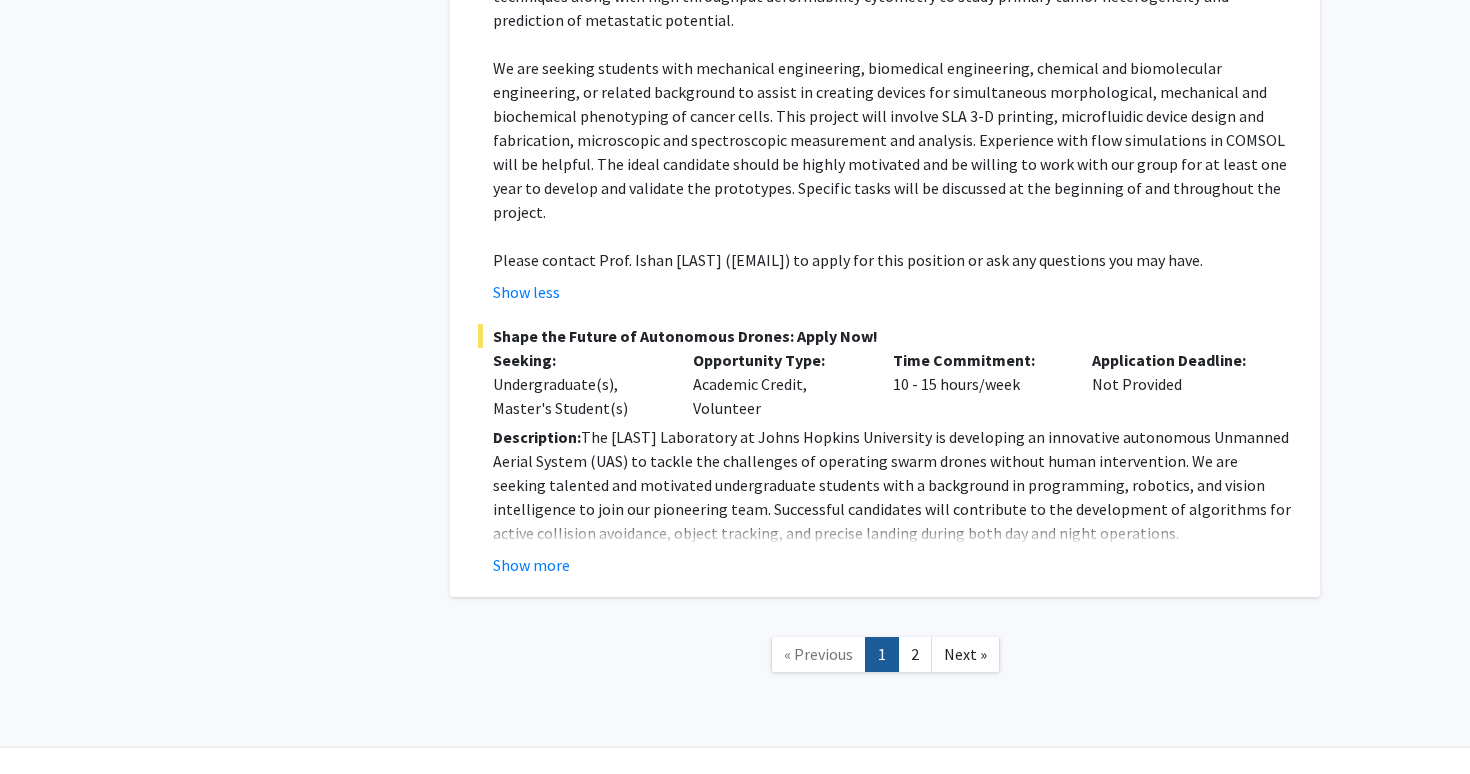 scroll, scrollTop: 8943, scrollLeft: 0, axis: vertical 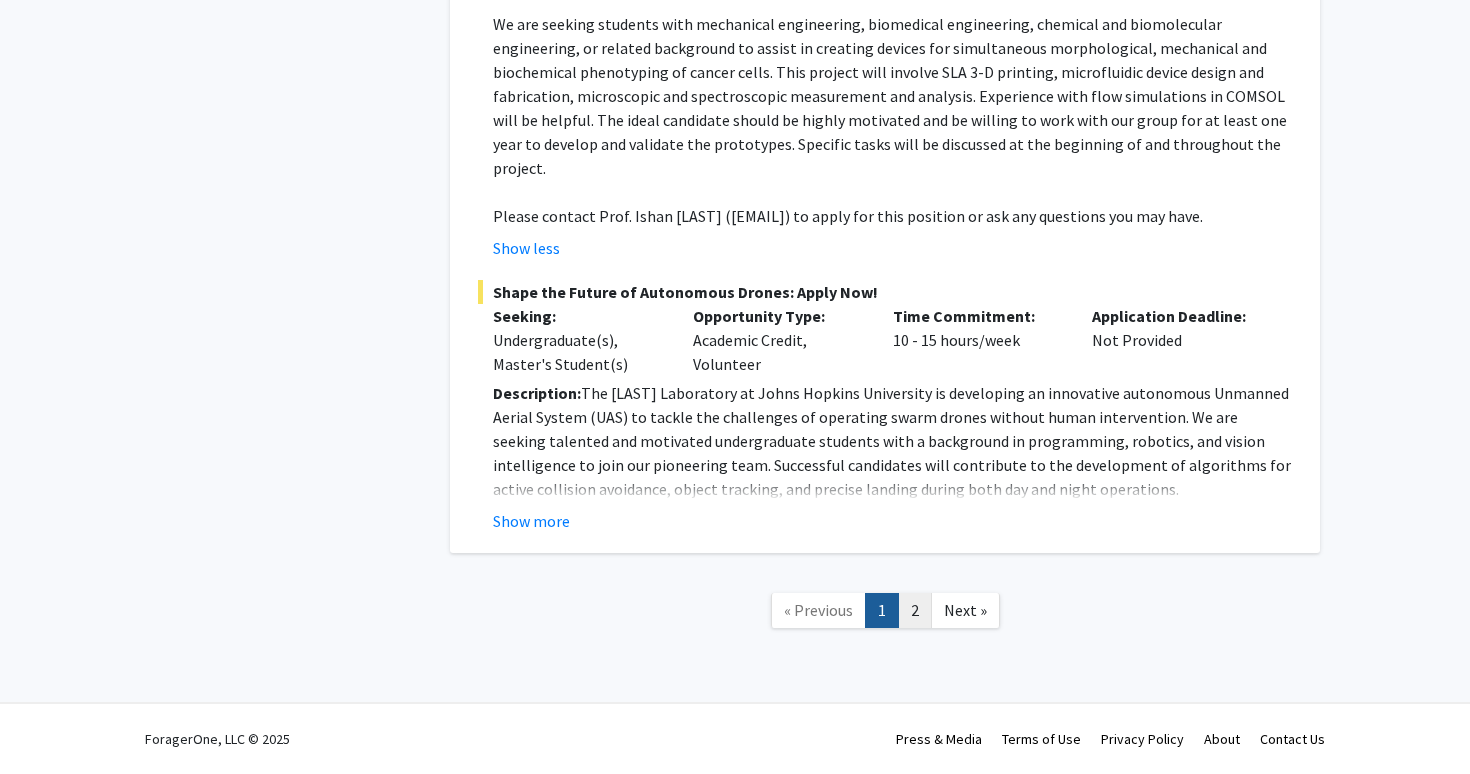 click on "2" 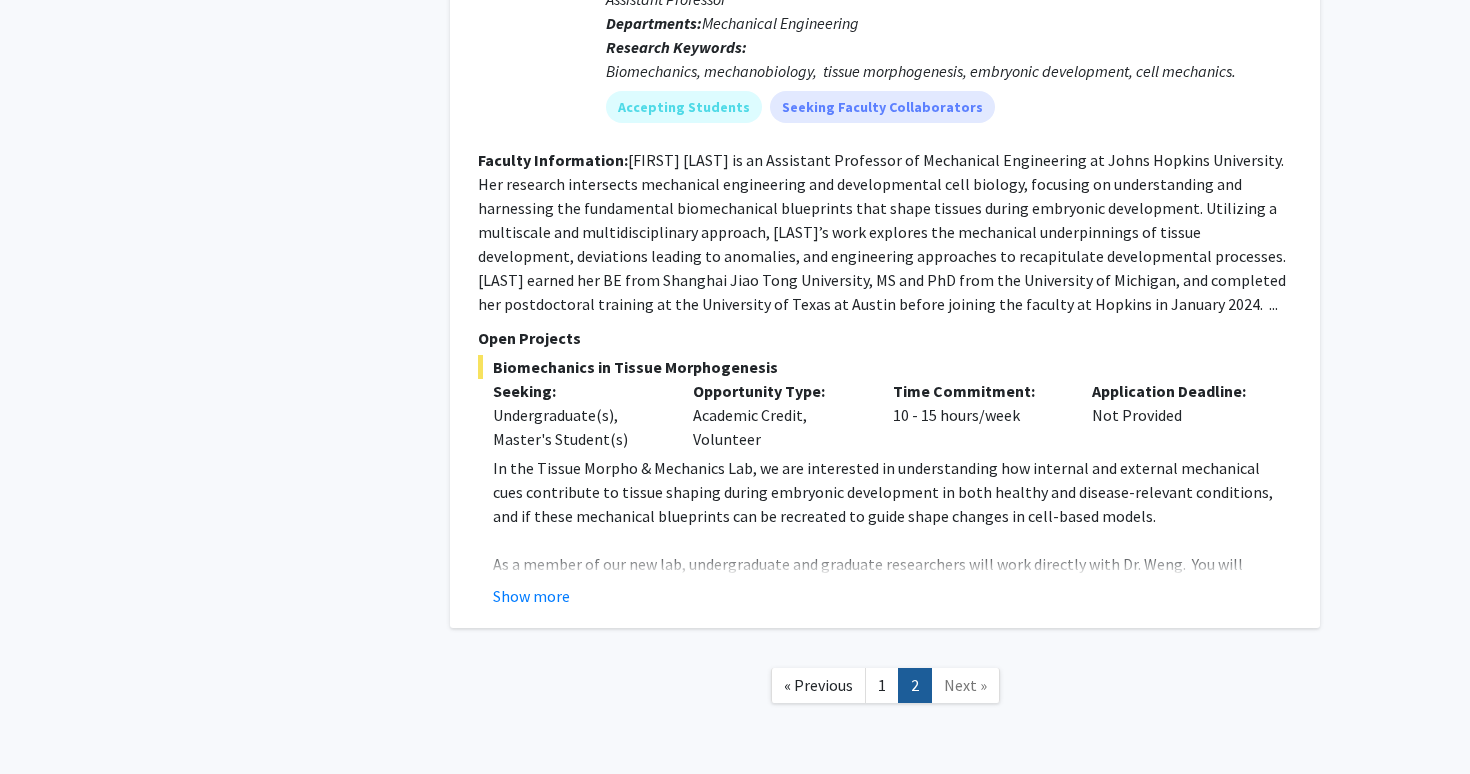 scroll, scrollTop: 1091, scrollLeft: 0, axis: vertical 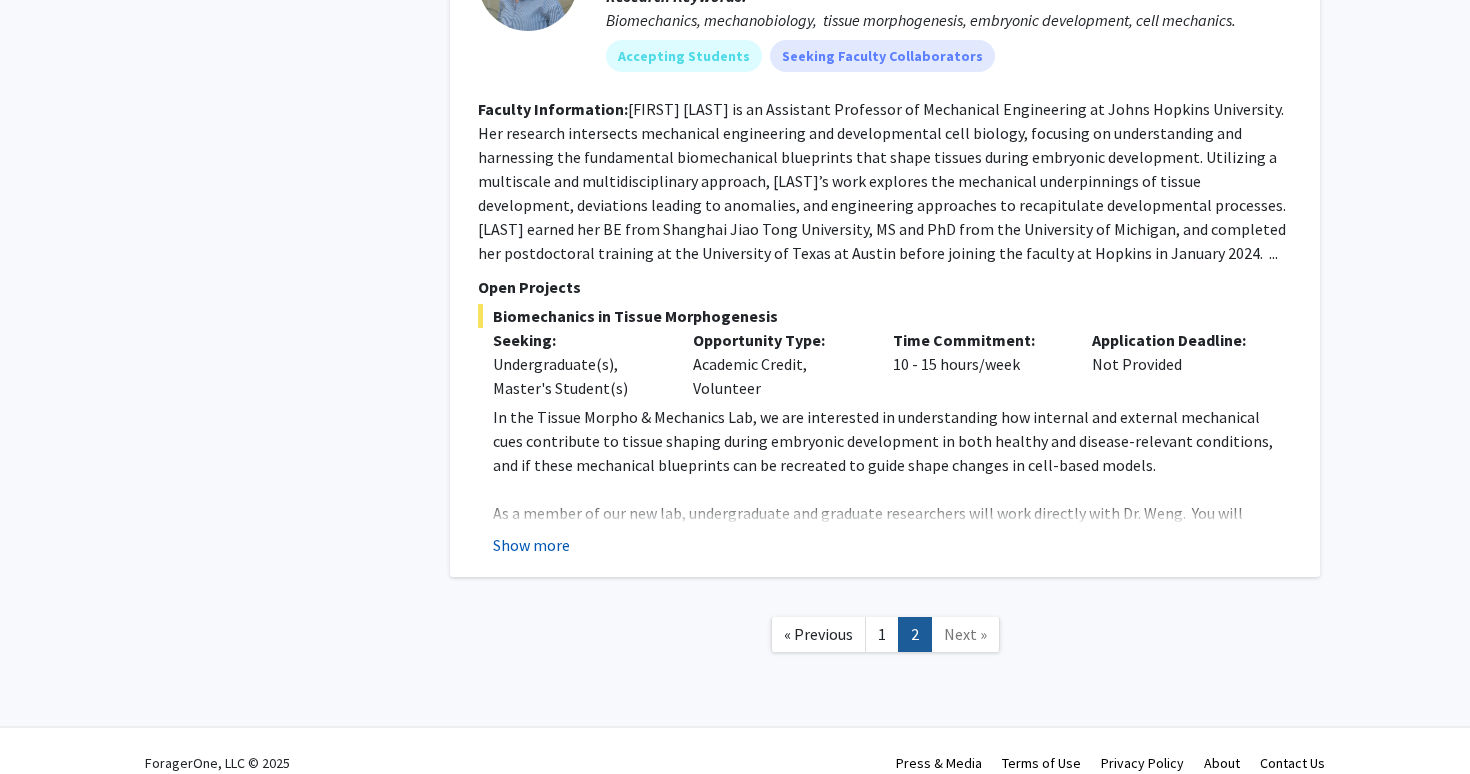 click on "Show more" 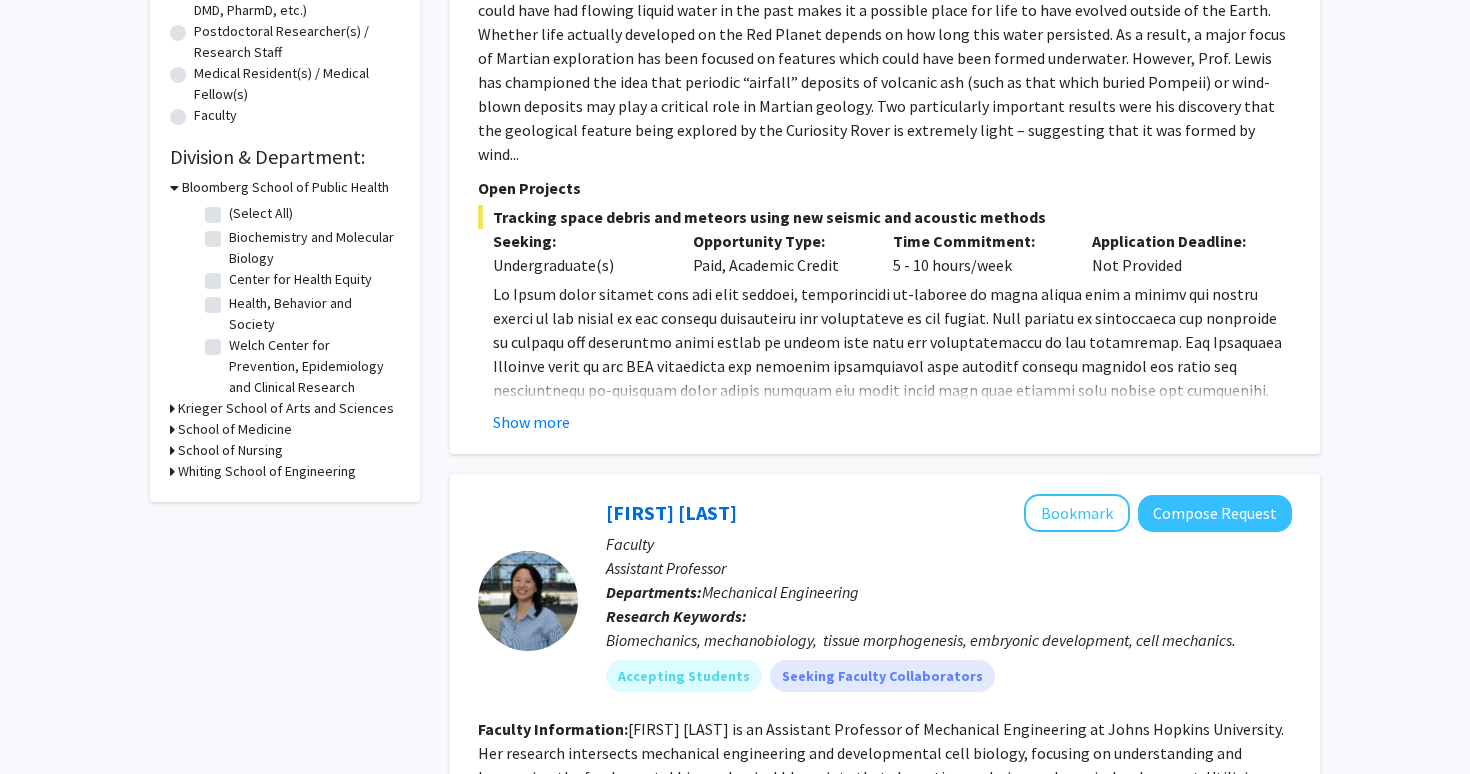 scroll, scrollTop: 475, scrollLeft: 0, axis: vertical 